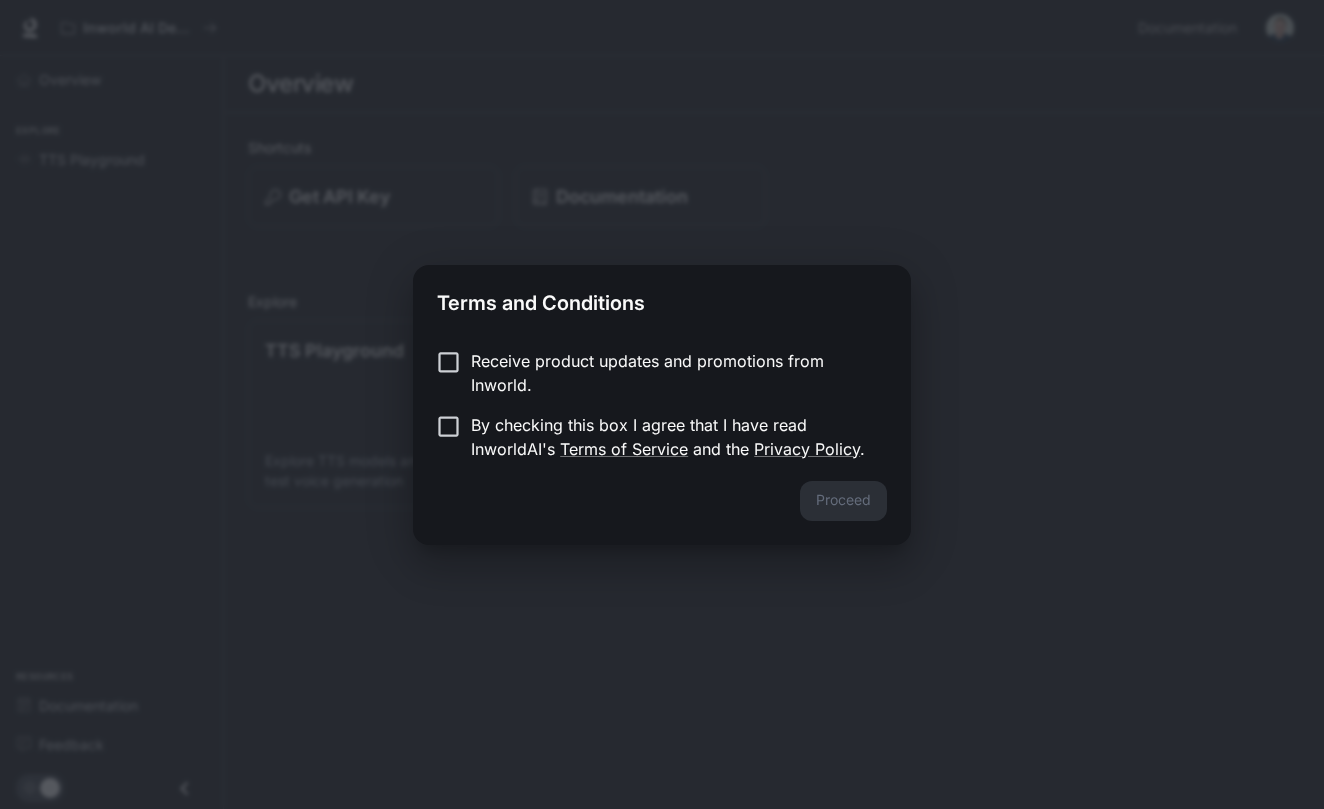 scroll, scrollTop: 0, scrollLeft: 0, axis: both 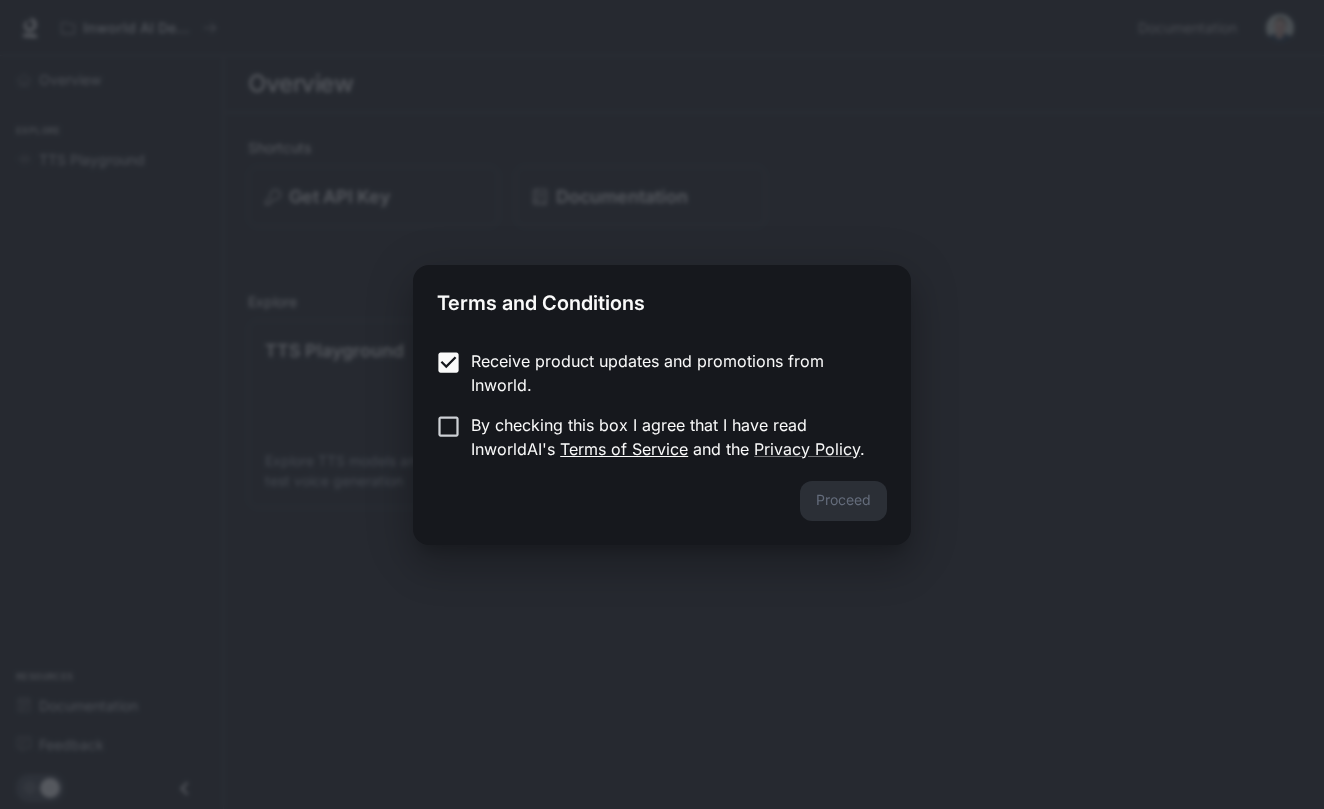 click on "Terms of Service" at bounding box center [624, 449] 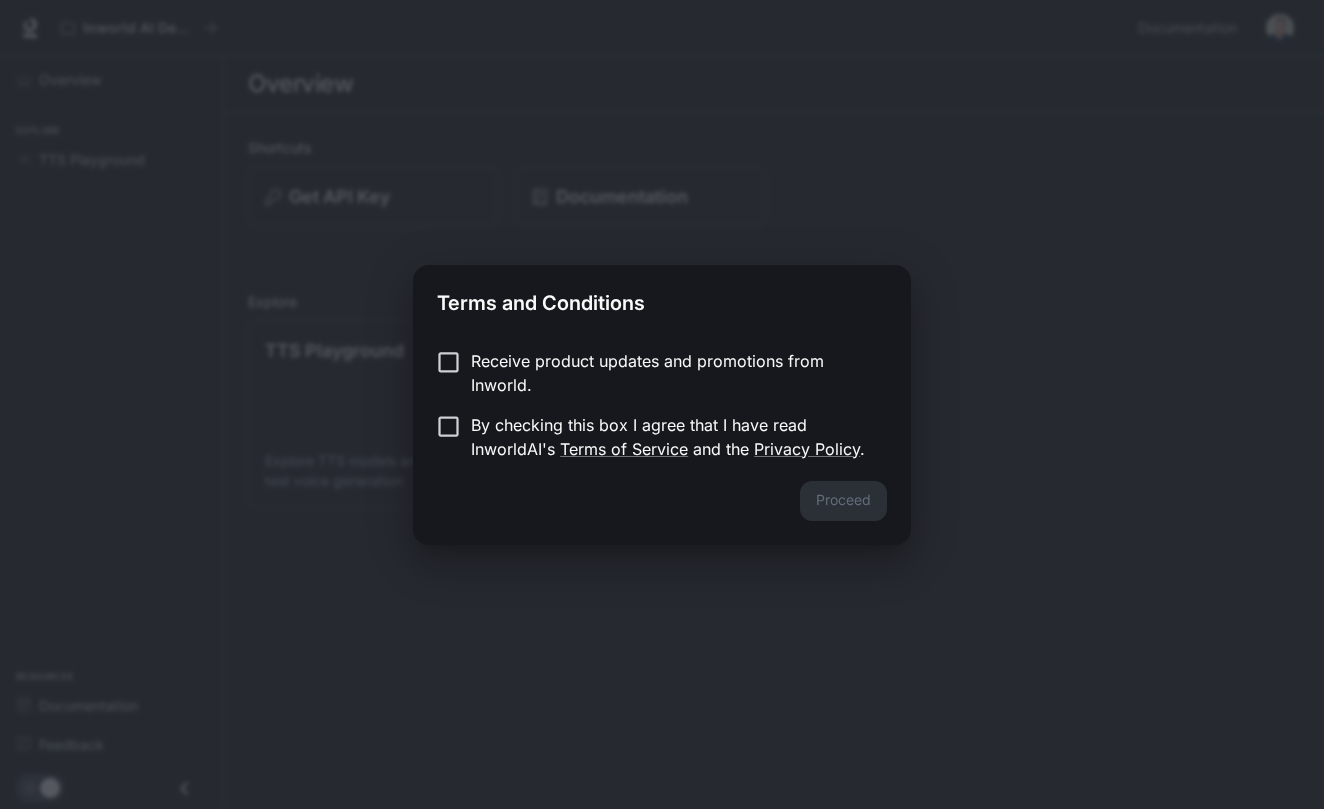 scroll, scrollTop: 0, scrollLeft: 0, axis: both 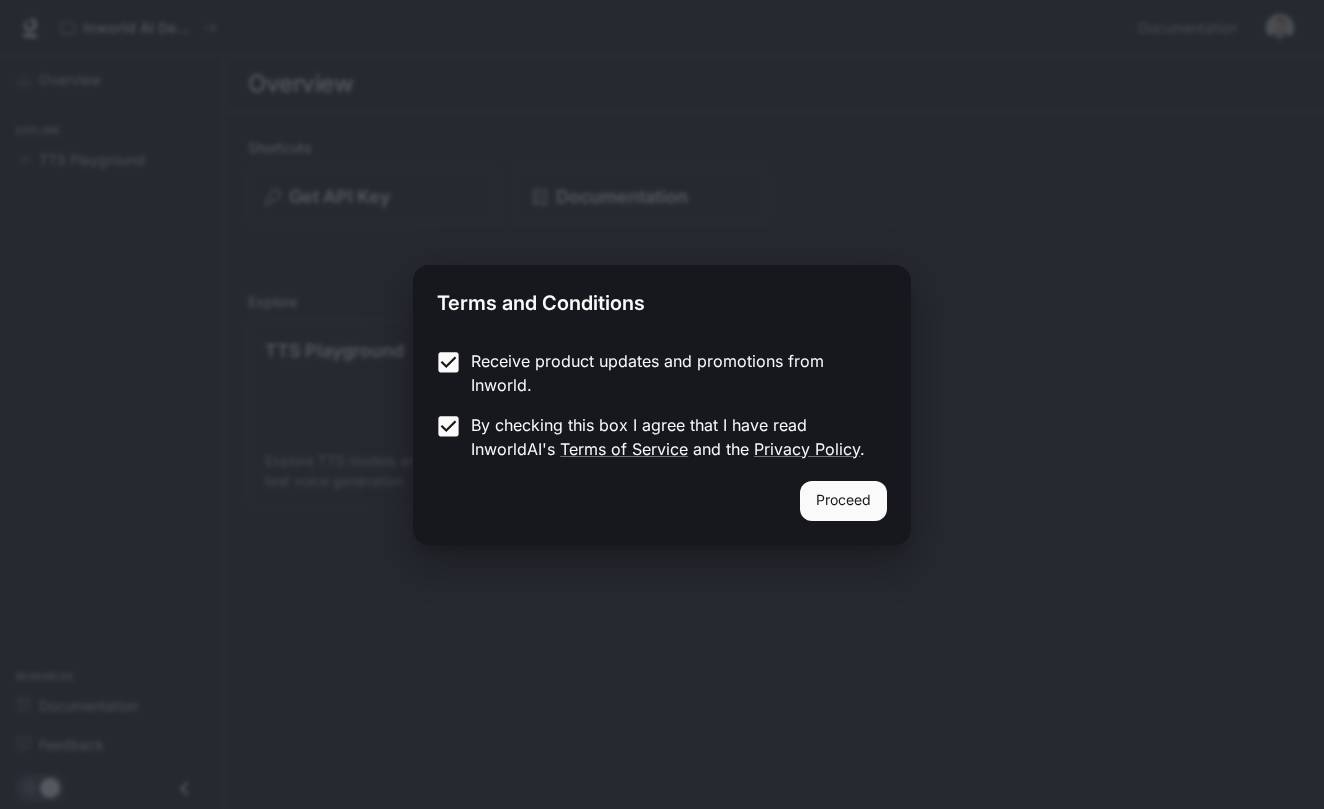 click on "Proceed" at bounding box center [843, 501] 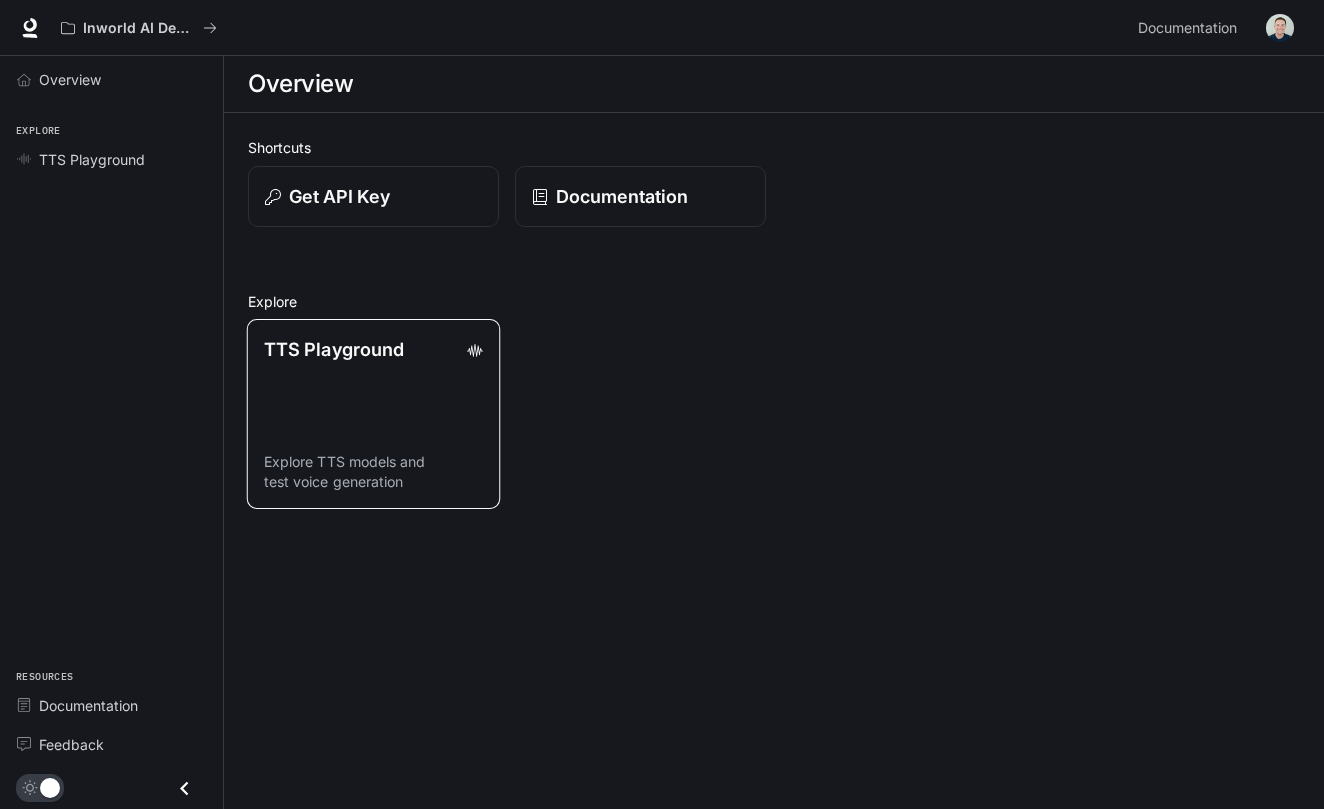 click on "TTS Playground Explore TTS models and test voice generation" at bounding box center (374, 414) 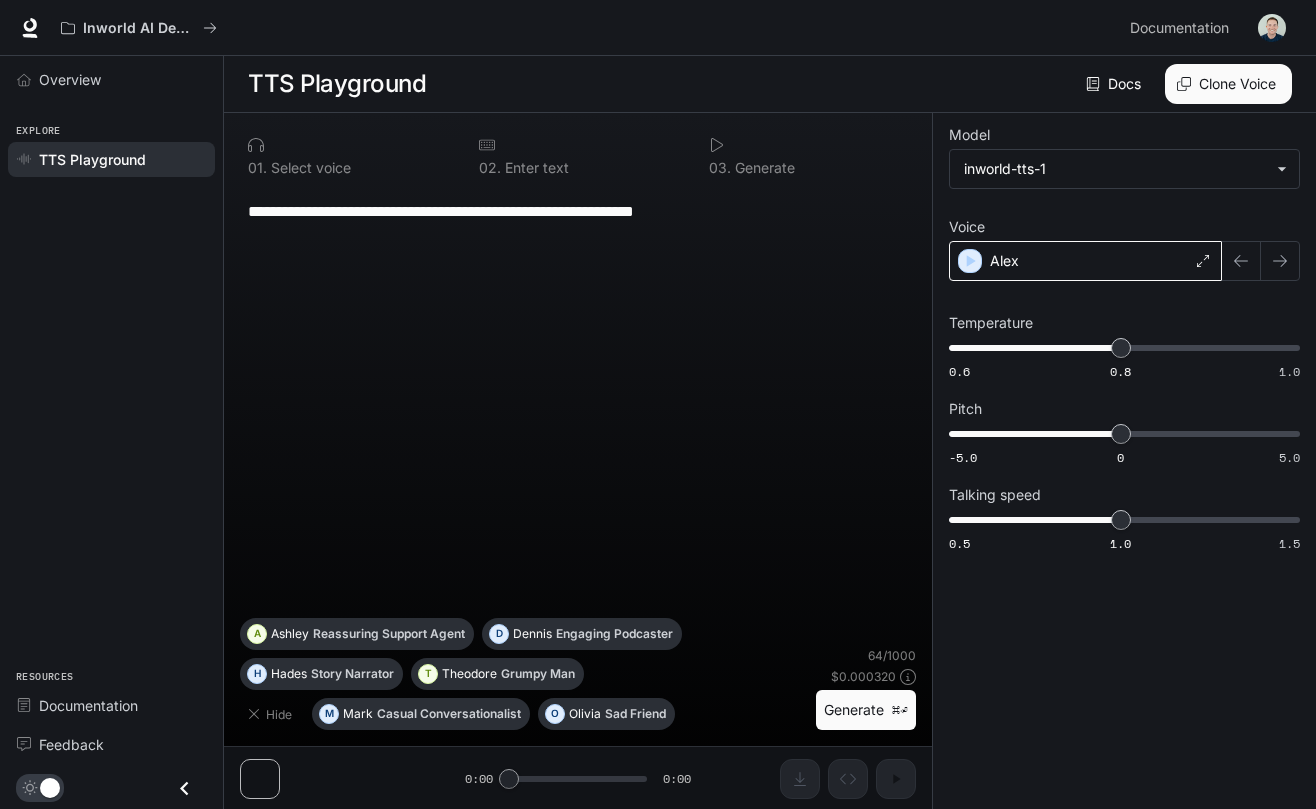 click on "Alex" at bounding box center (1085, 261) 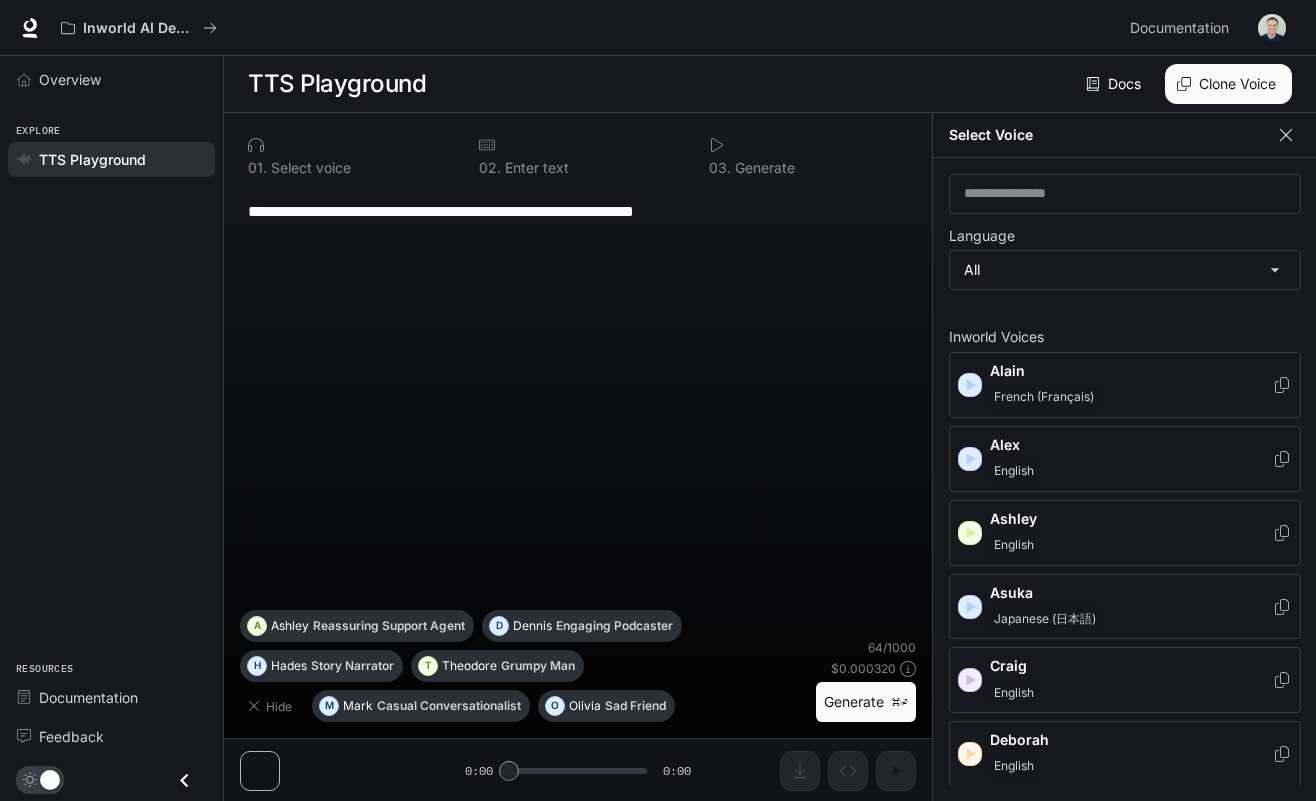 click at bounding box center [1286, 135] 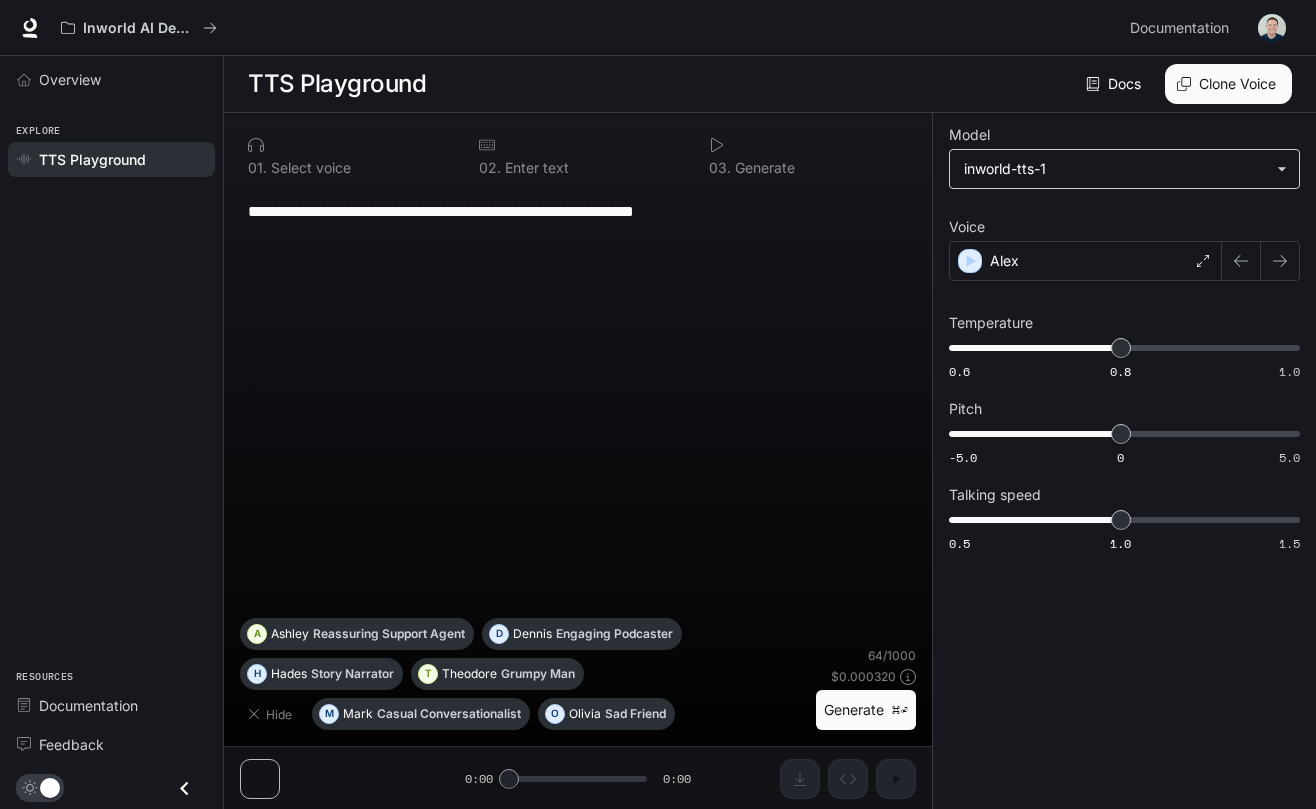 click on "**********" at bounding box center [658, 405] 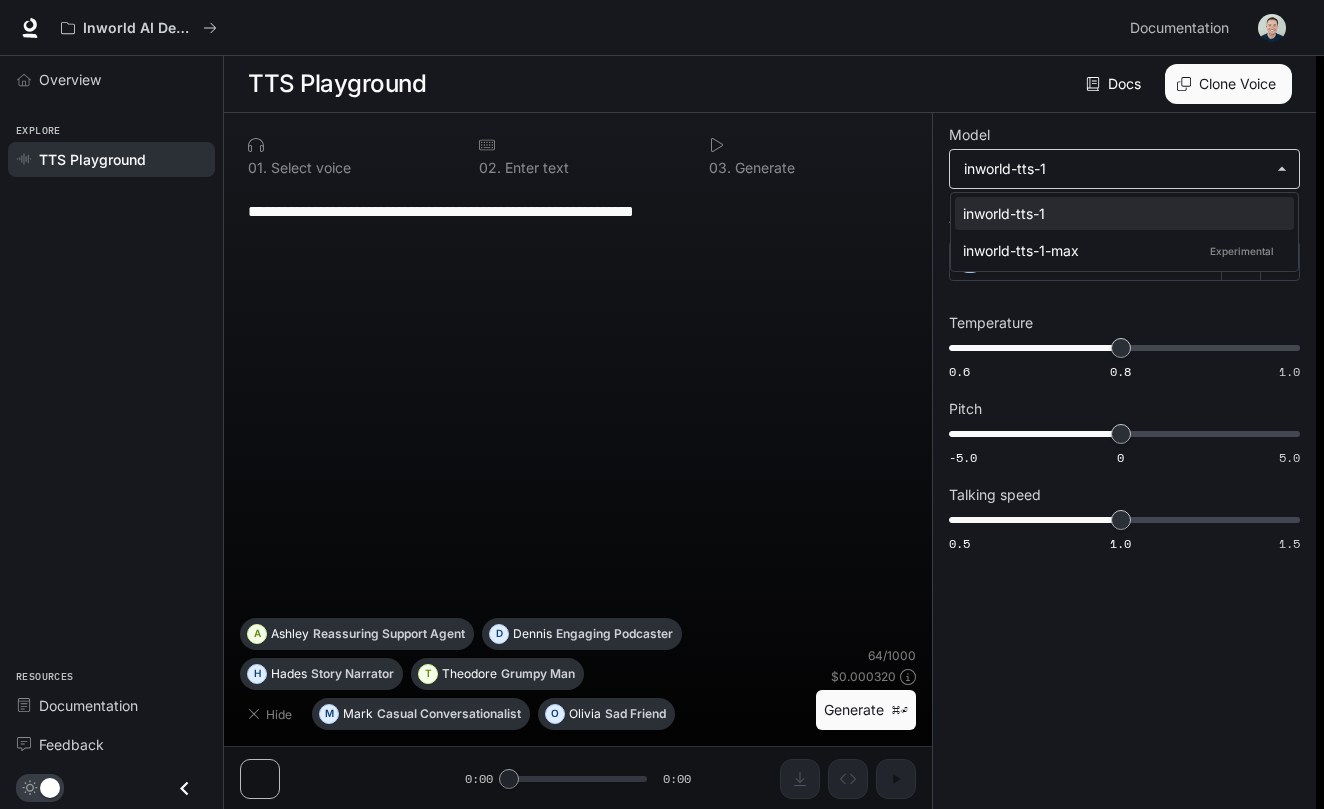 click at bounding box center [662, 404] 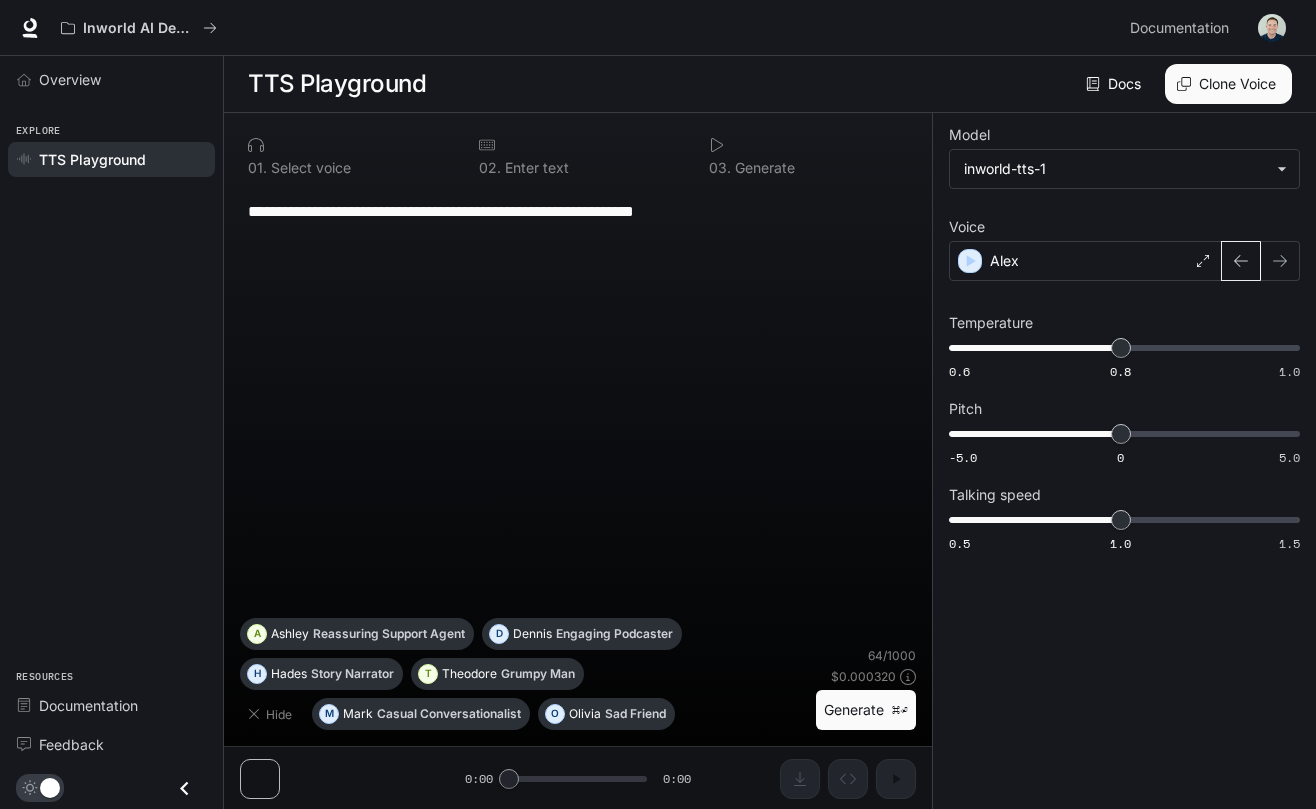 click 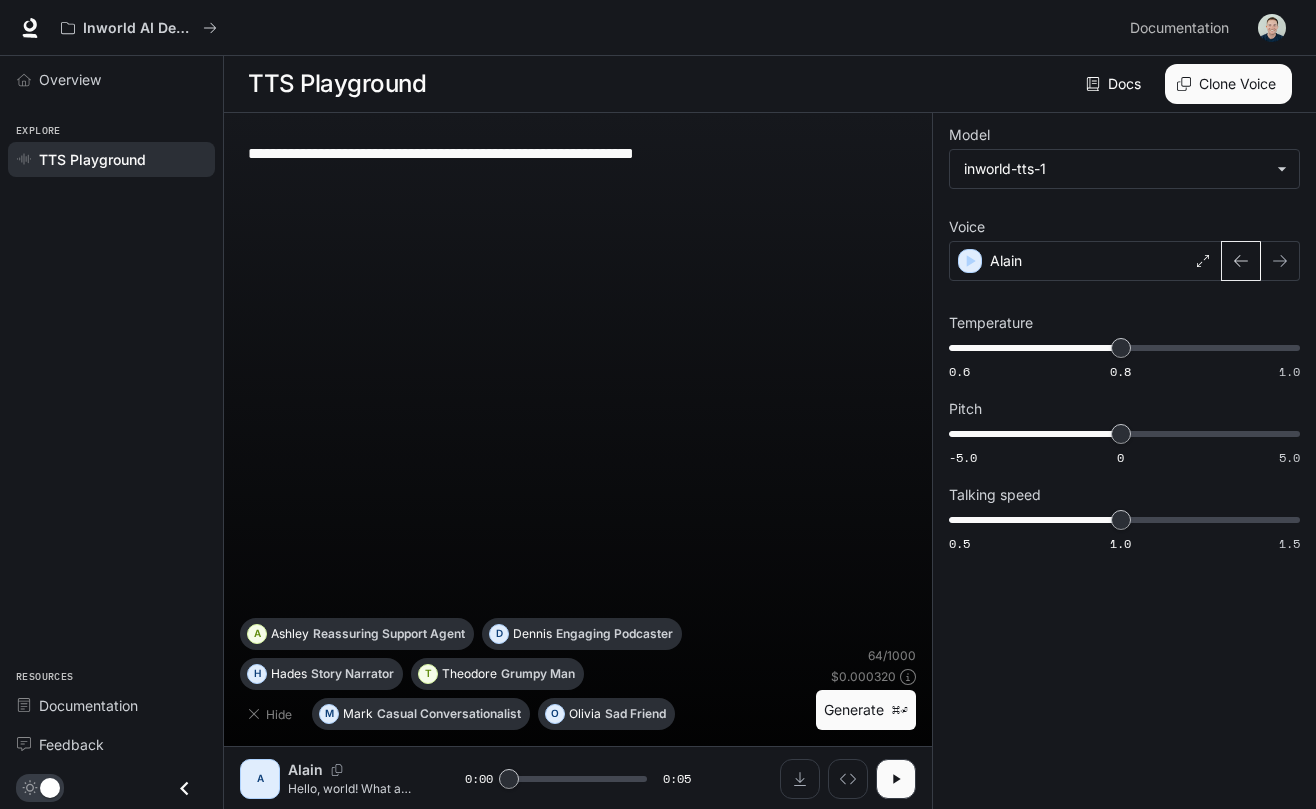 click 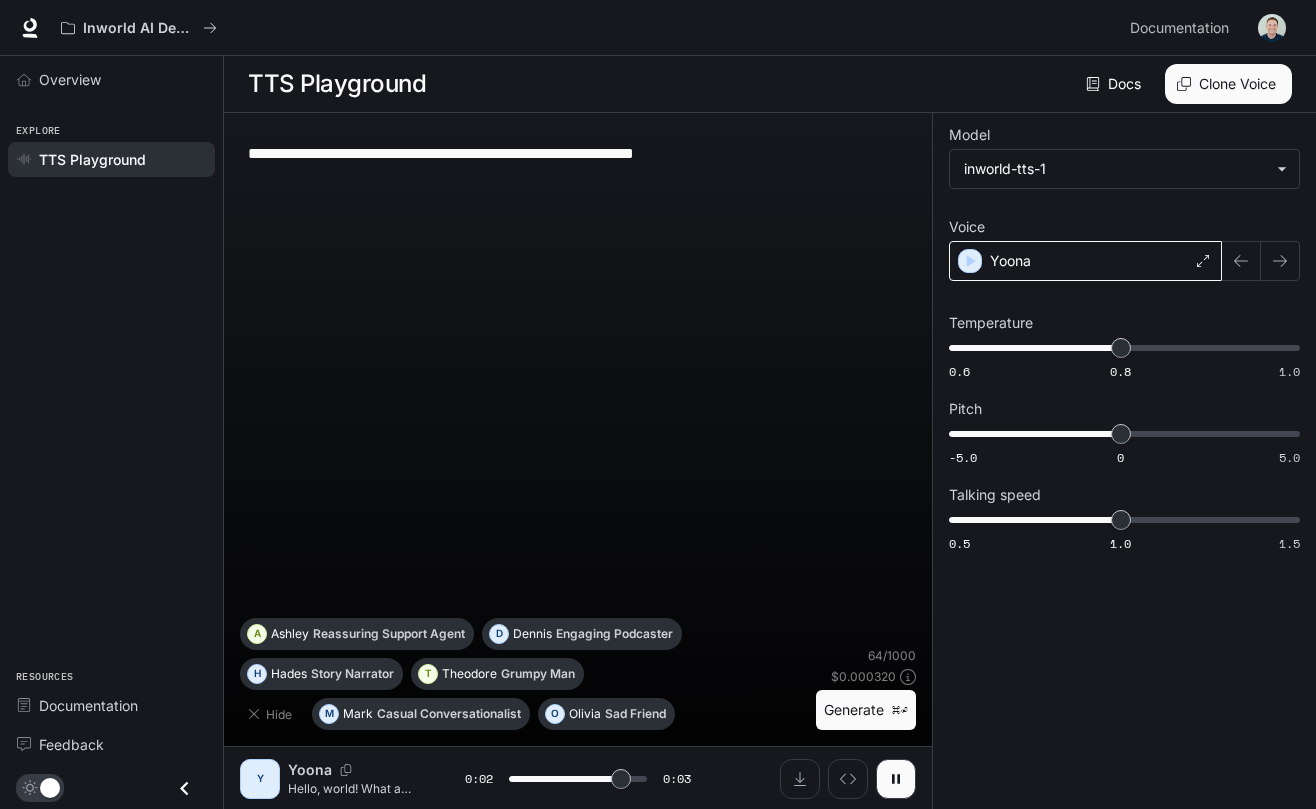 click on "Yoona" at bounding box center [1085, 261] 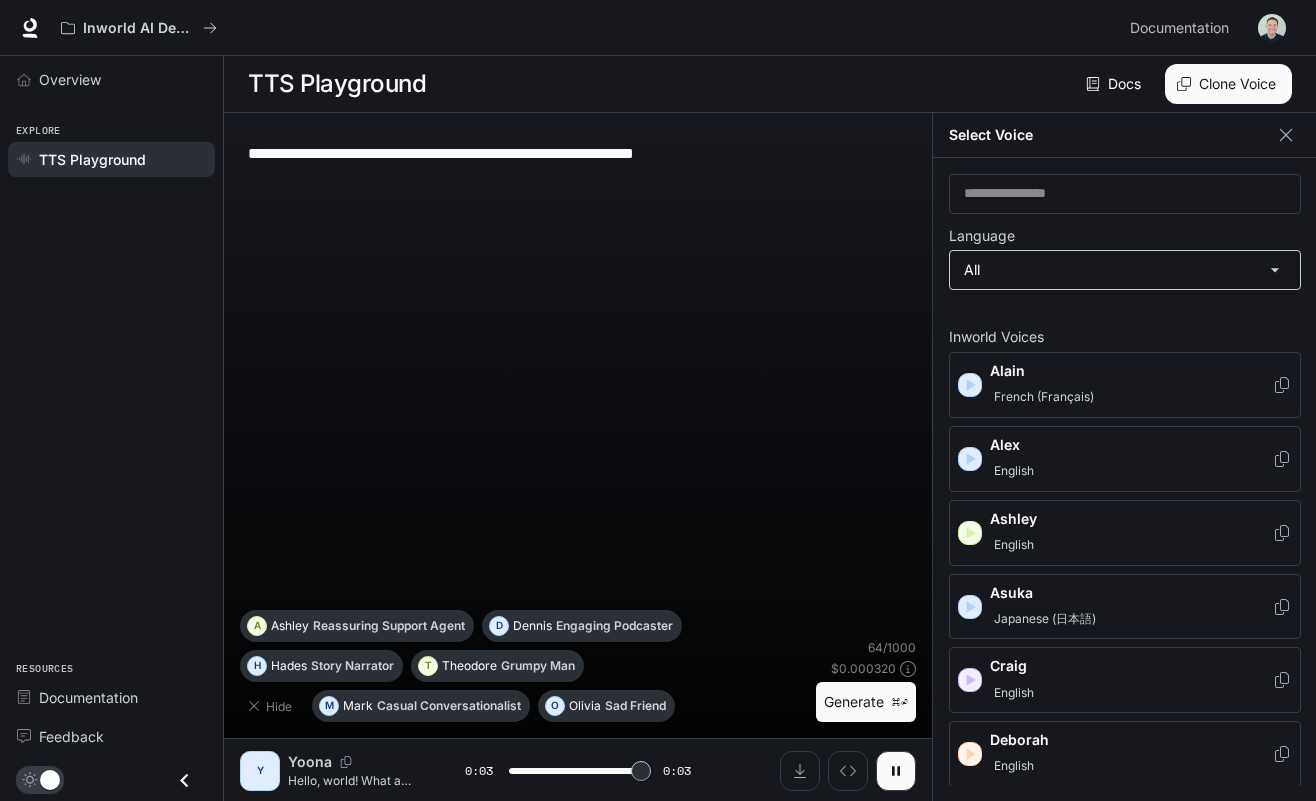 type on "*" 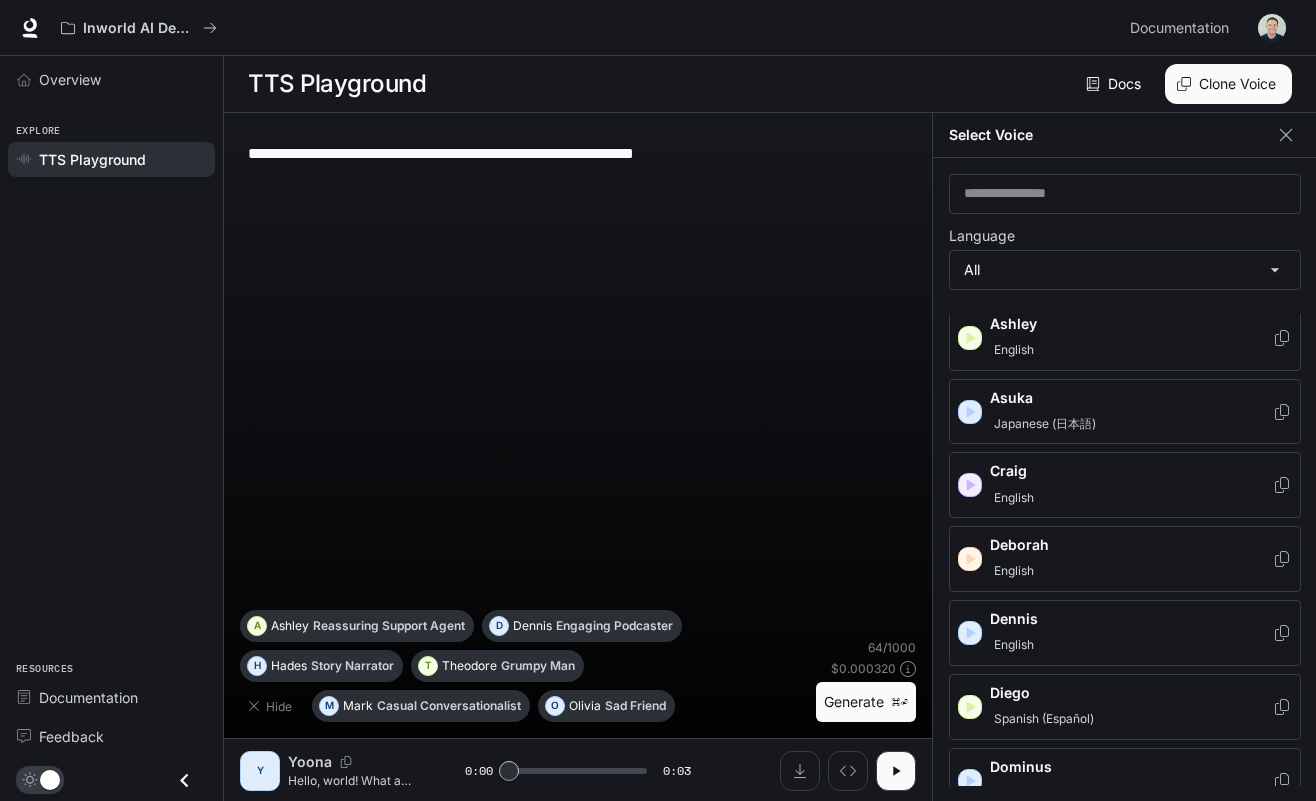 scroll, scrollTop: 227, scrollLeft: 0, axis: vertical 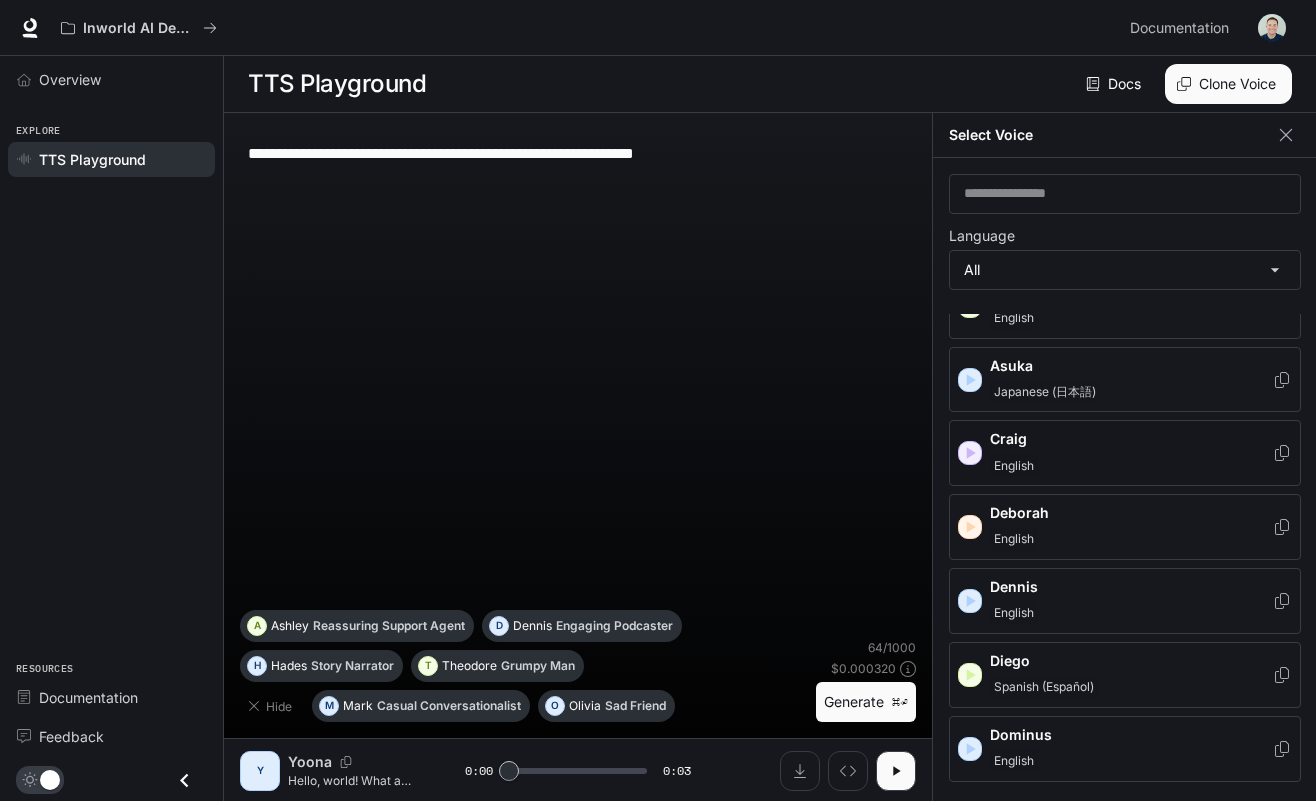 click on "English" at bounding box center [1131, 466] 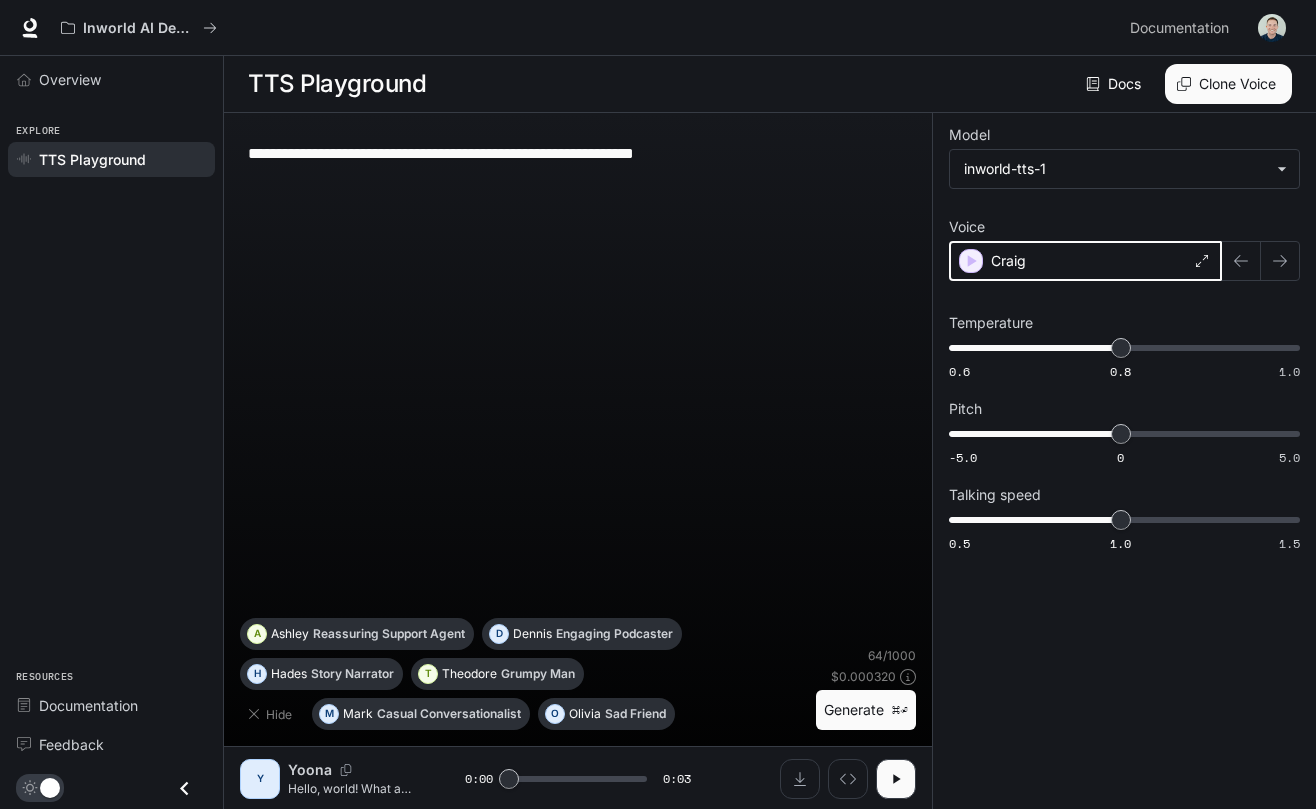 click 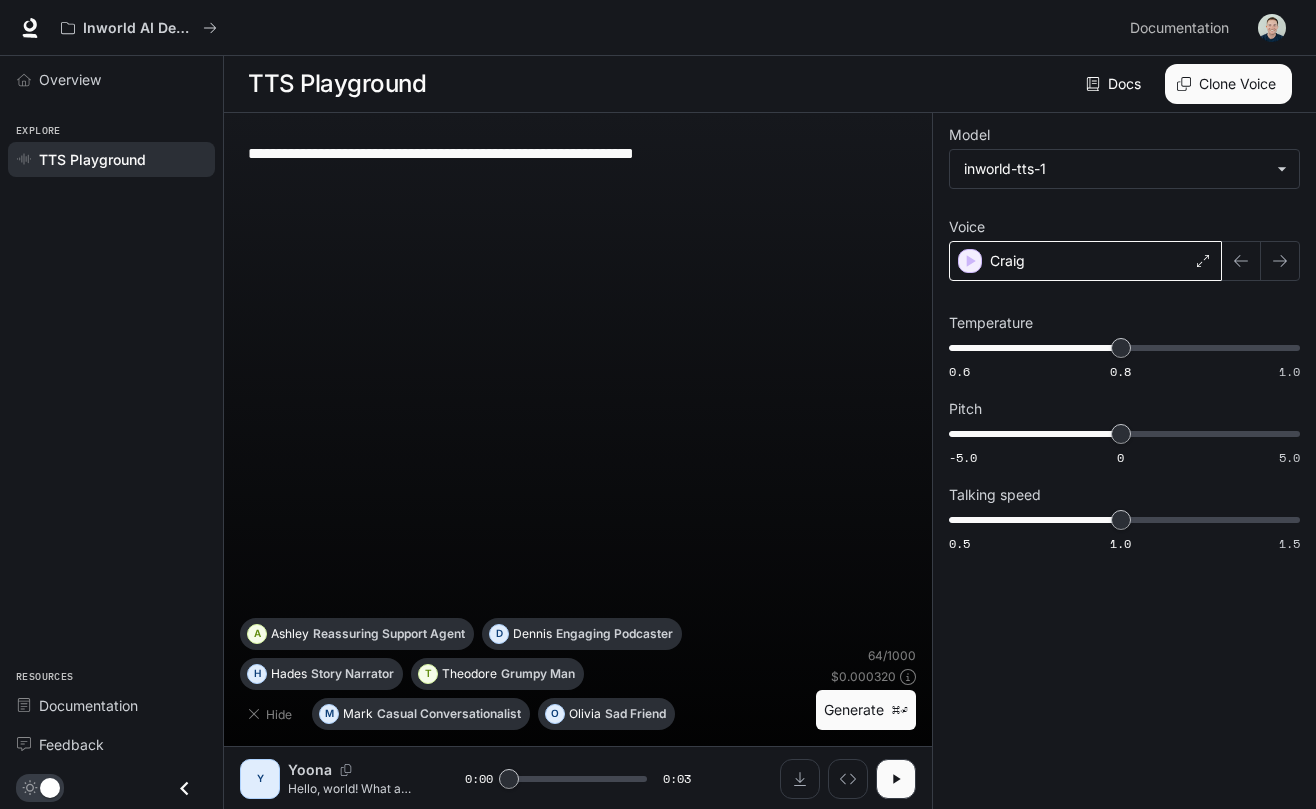 click on "Craig" at bounding box center (1085, 261) 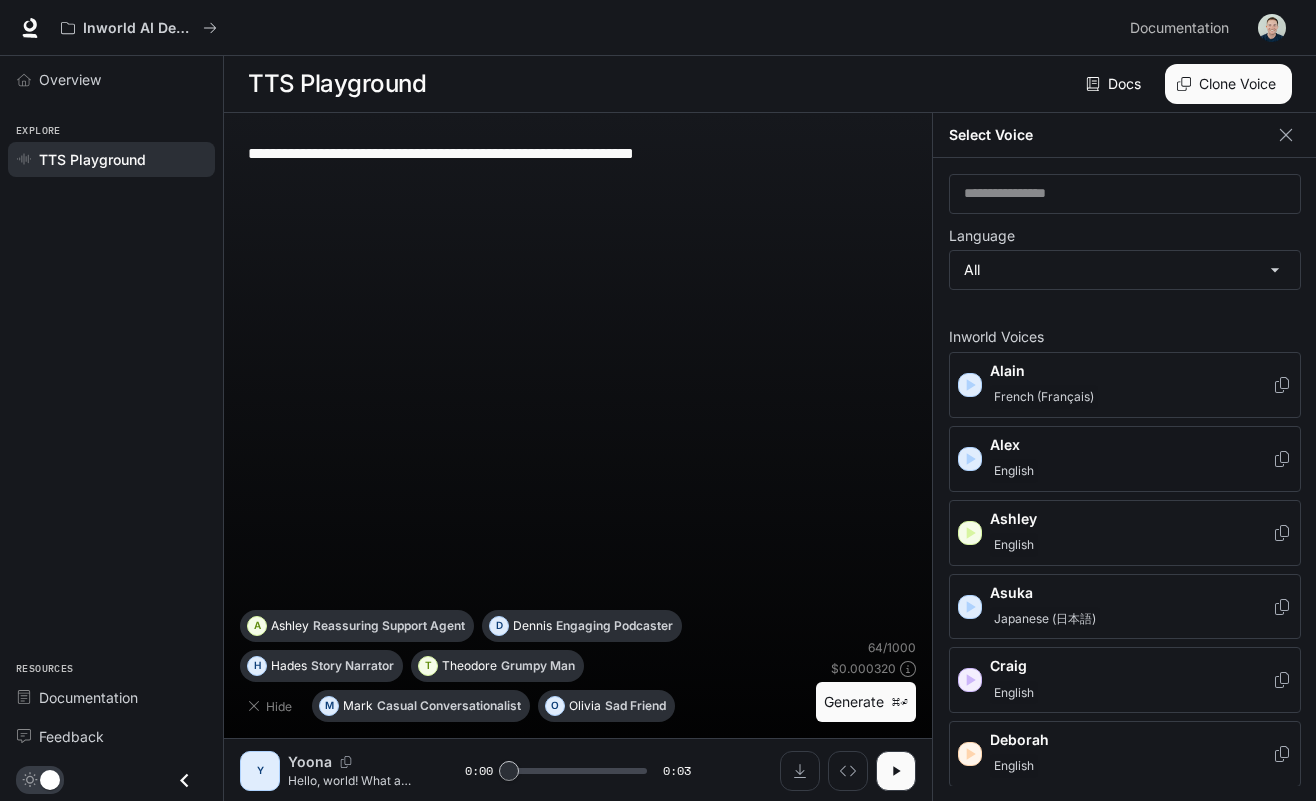 click 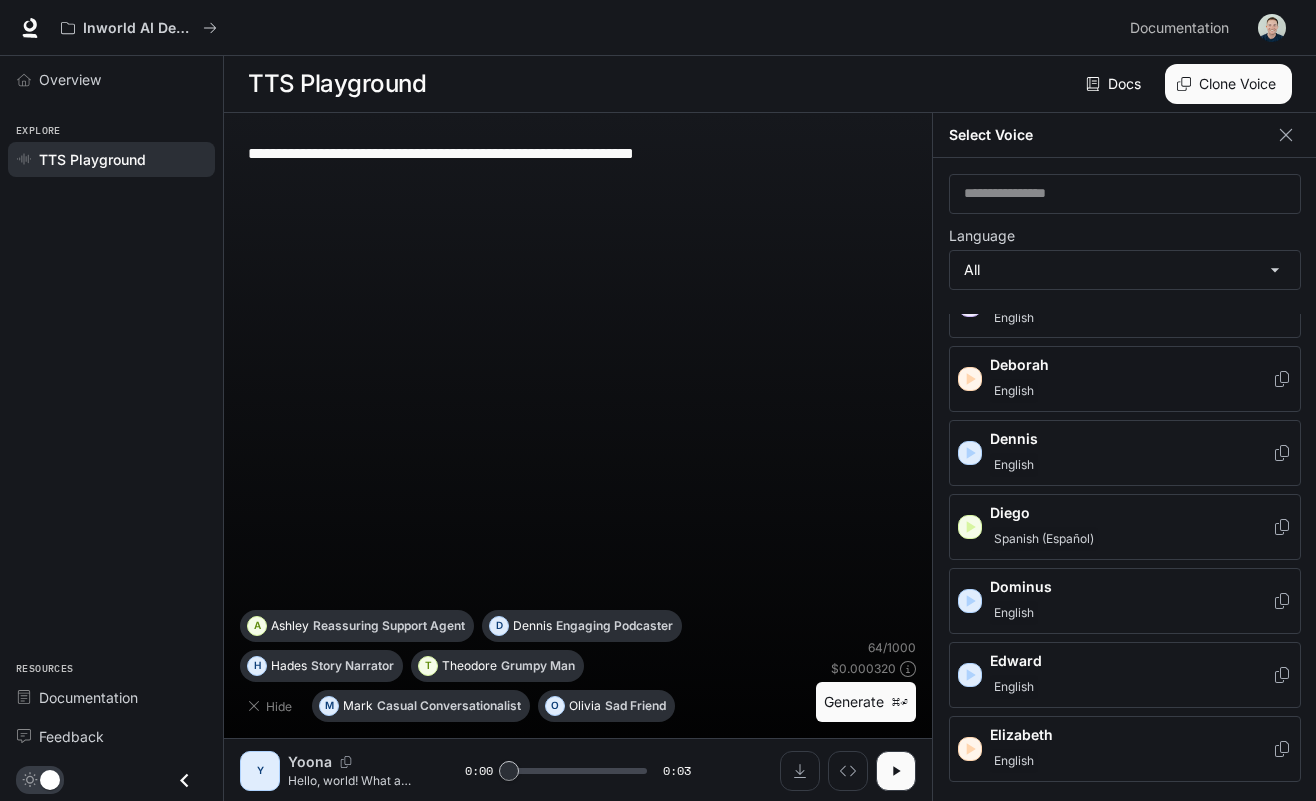 scroll, scrollTop: 395, scrollLeft: 0, axis: vertical 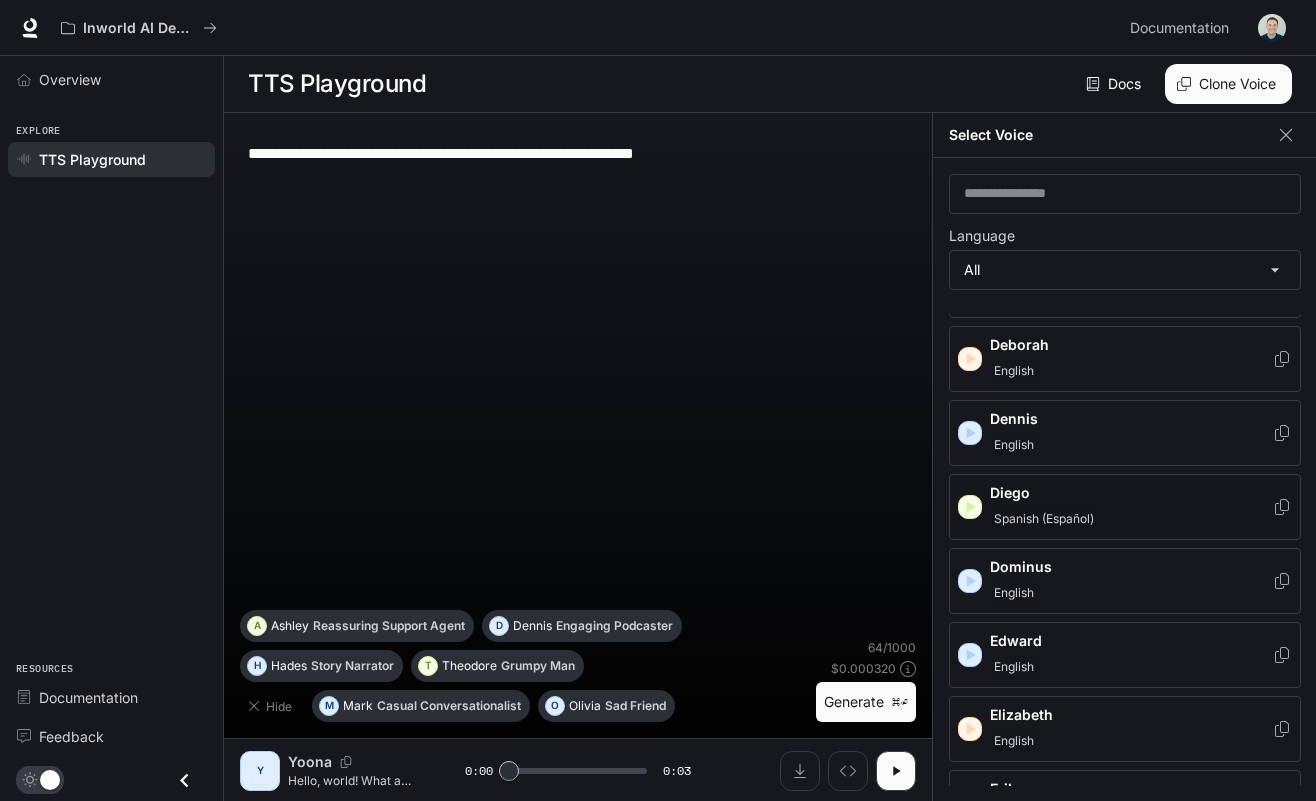 click 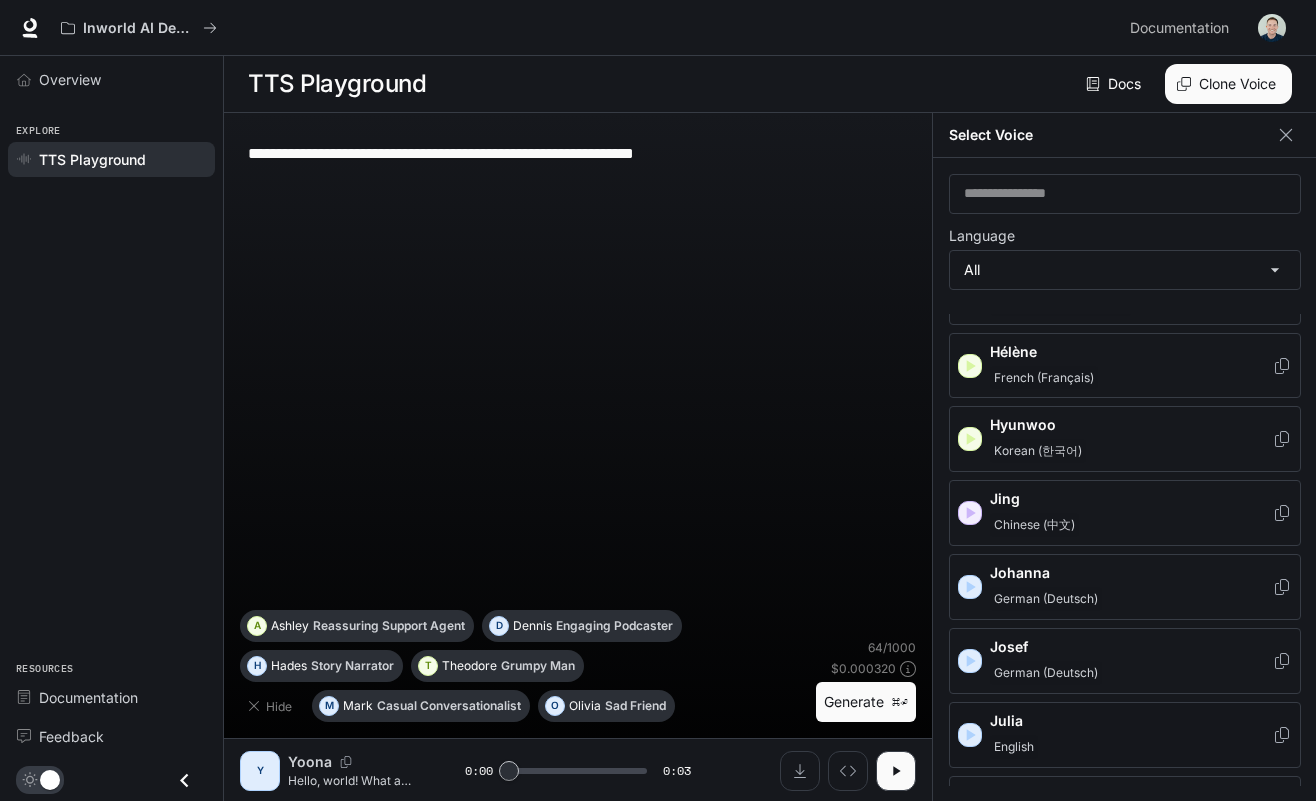 scroll, scrollTop: 1203, scrollLeft: 0, axis: vertical 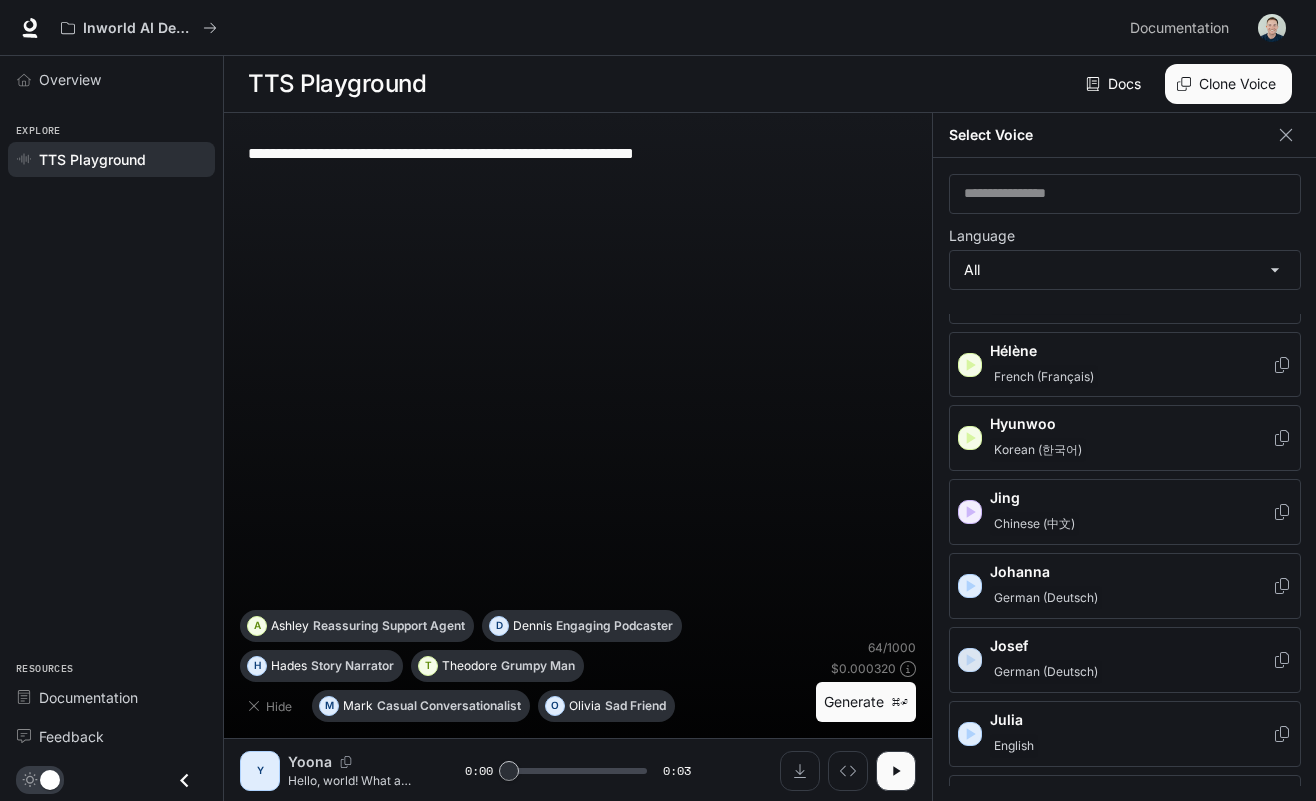 click 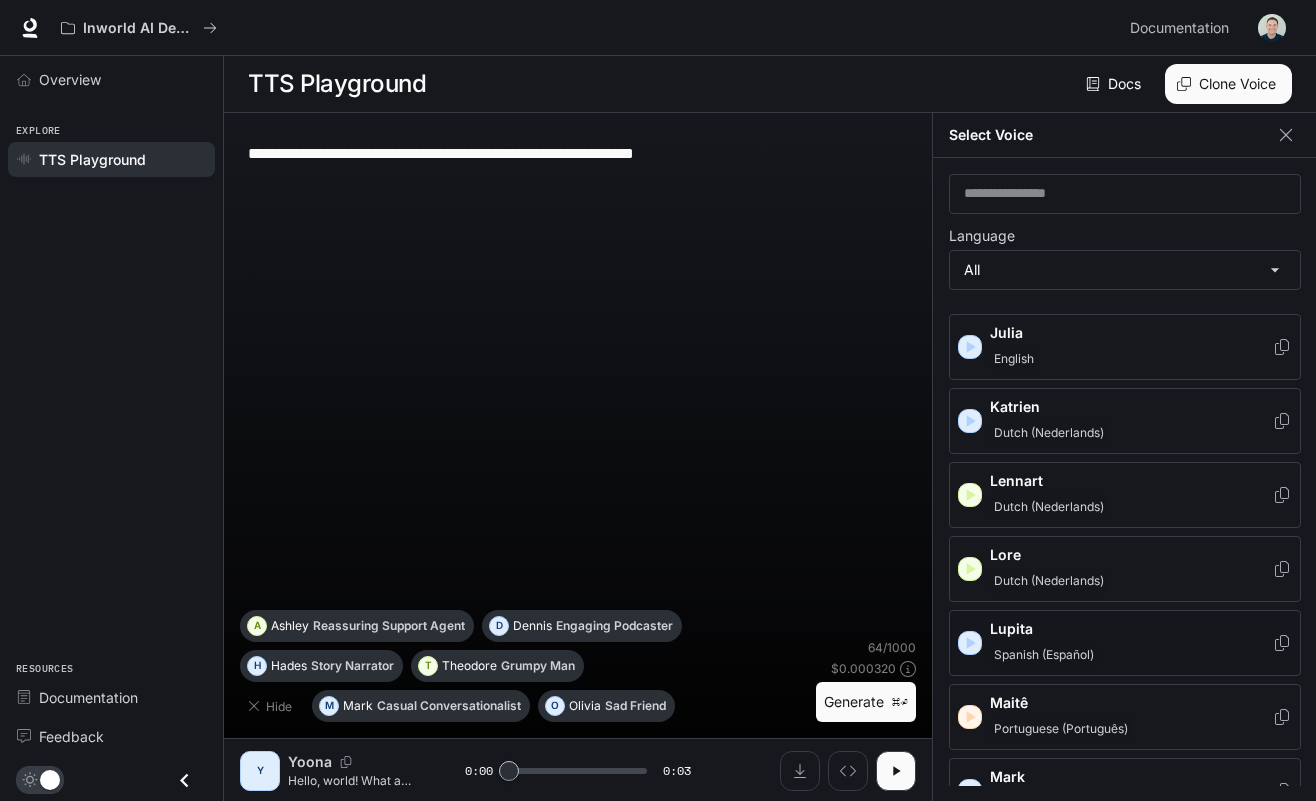 scroll, scrollTop: 1601, scrollLeft: 0, axis: vertical 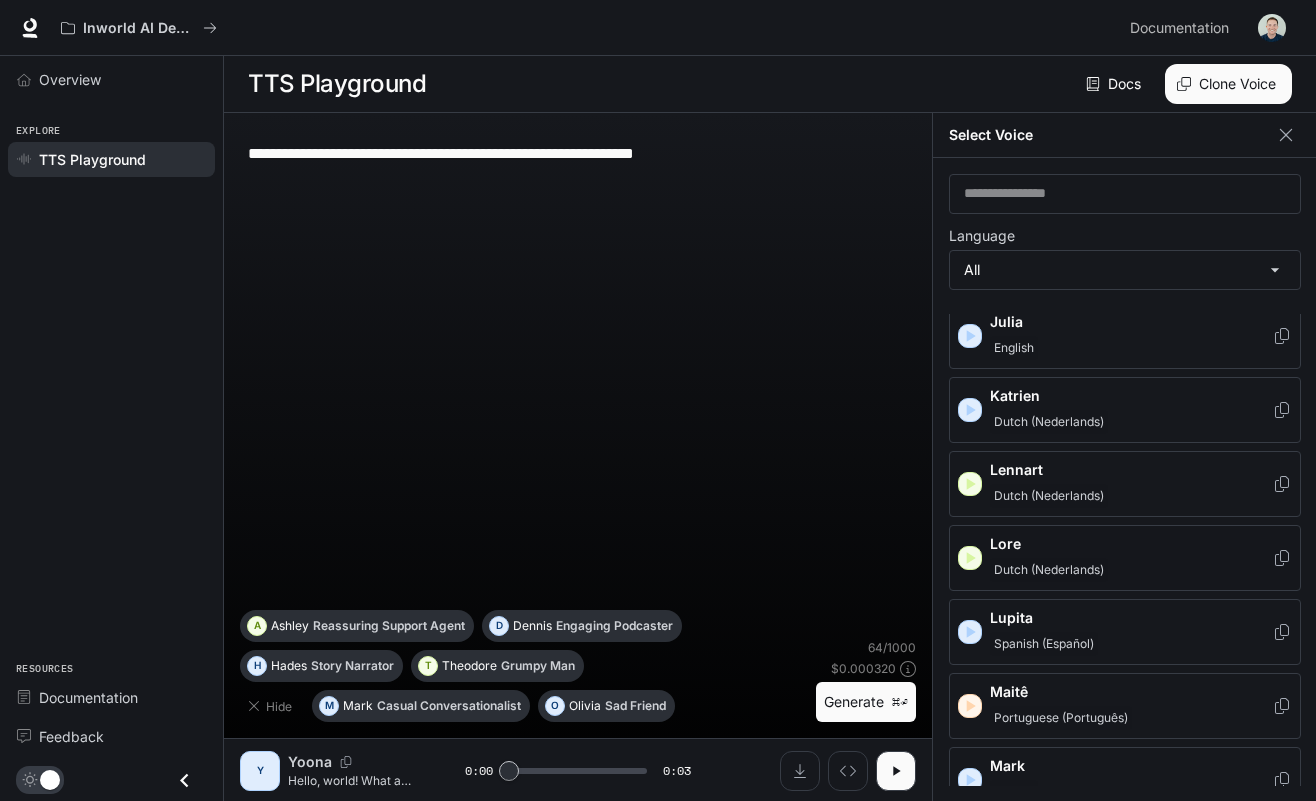 click 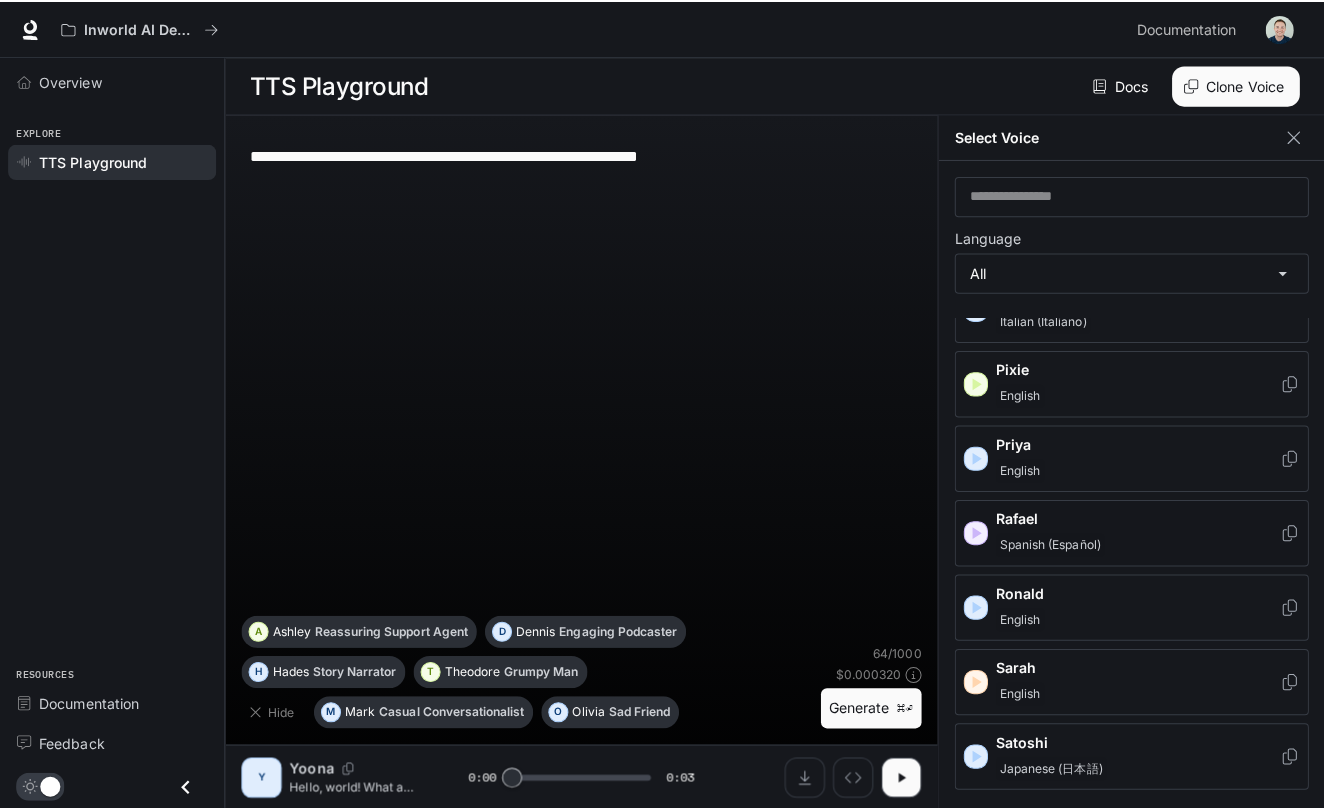 scroll, scrollTop: 2449, scrollLeft: 0, axis: vertical 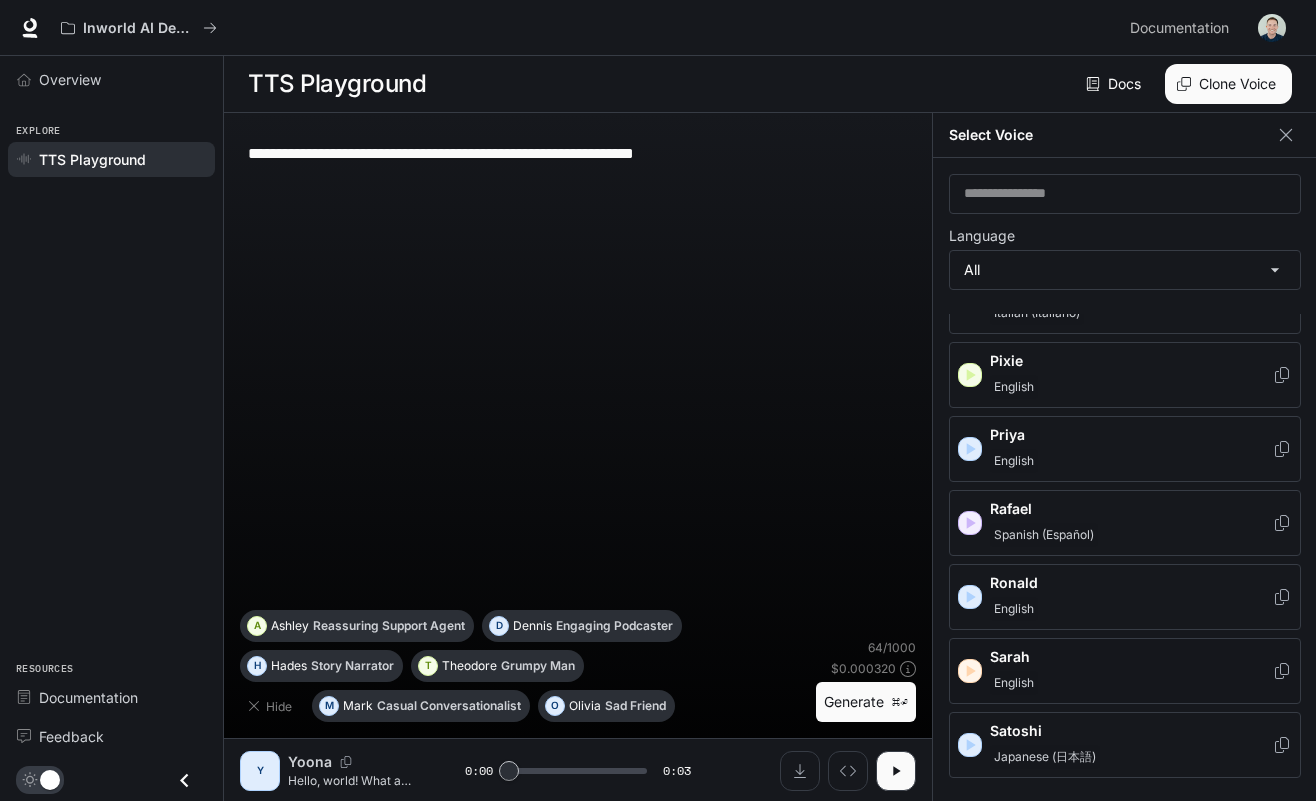 click 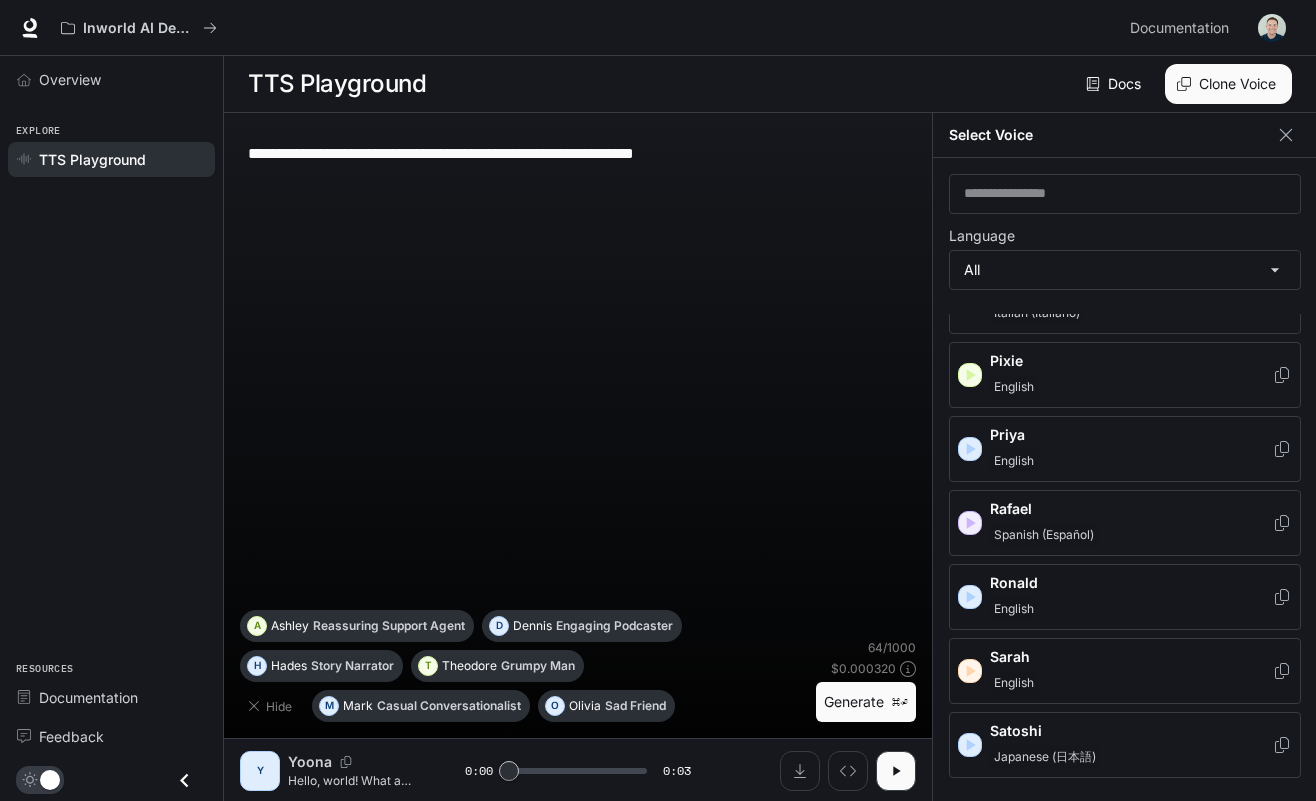 click 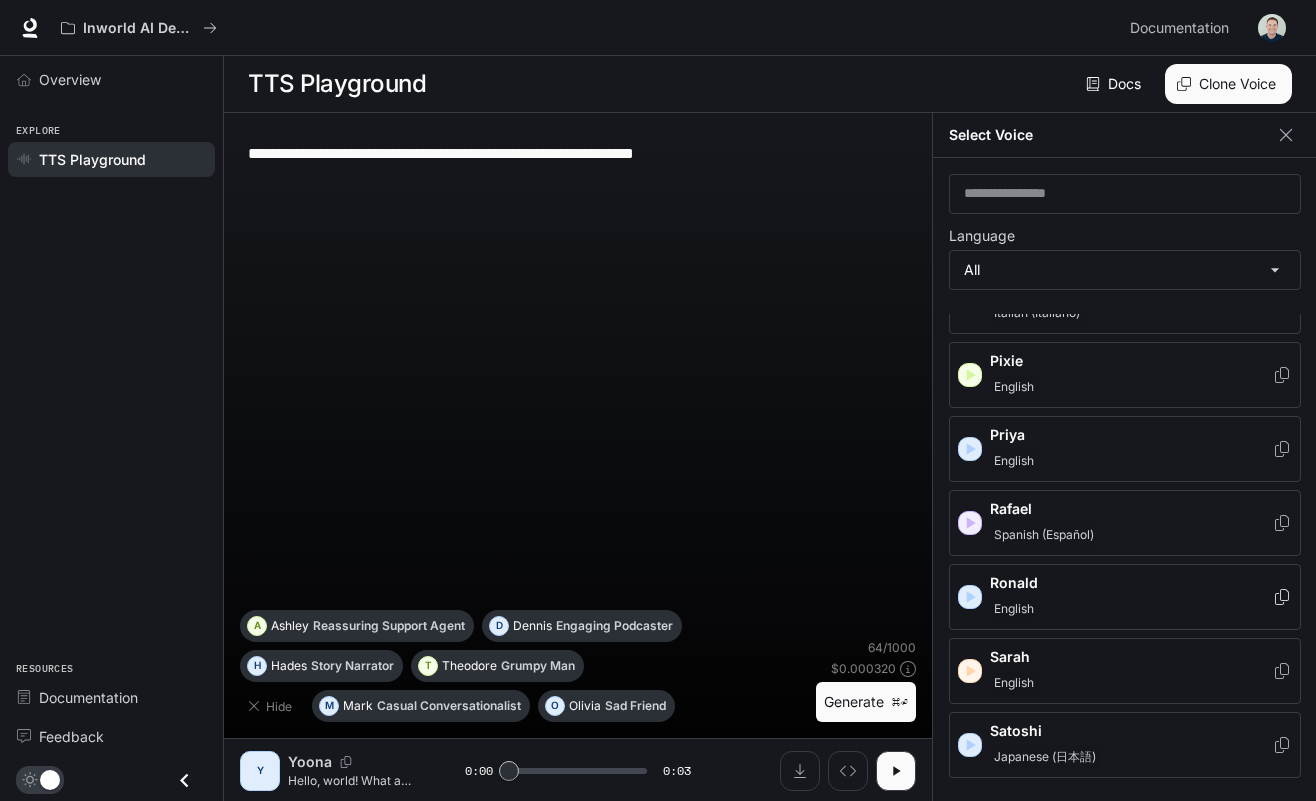 click 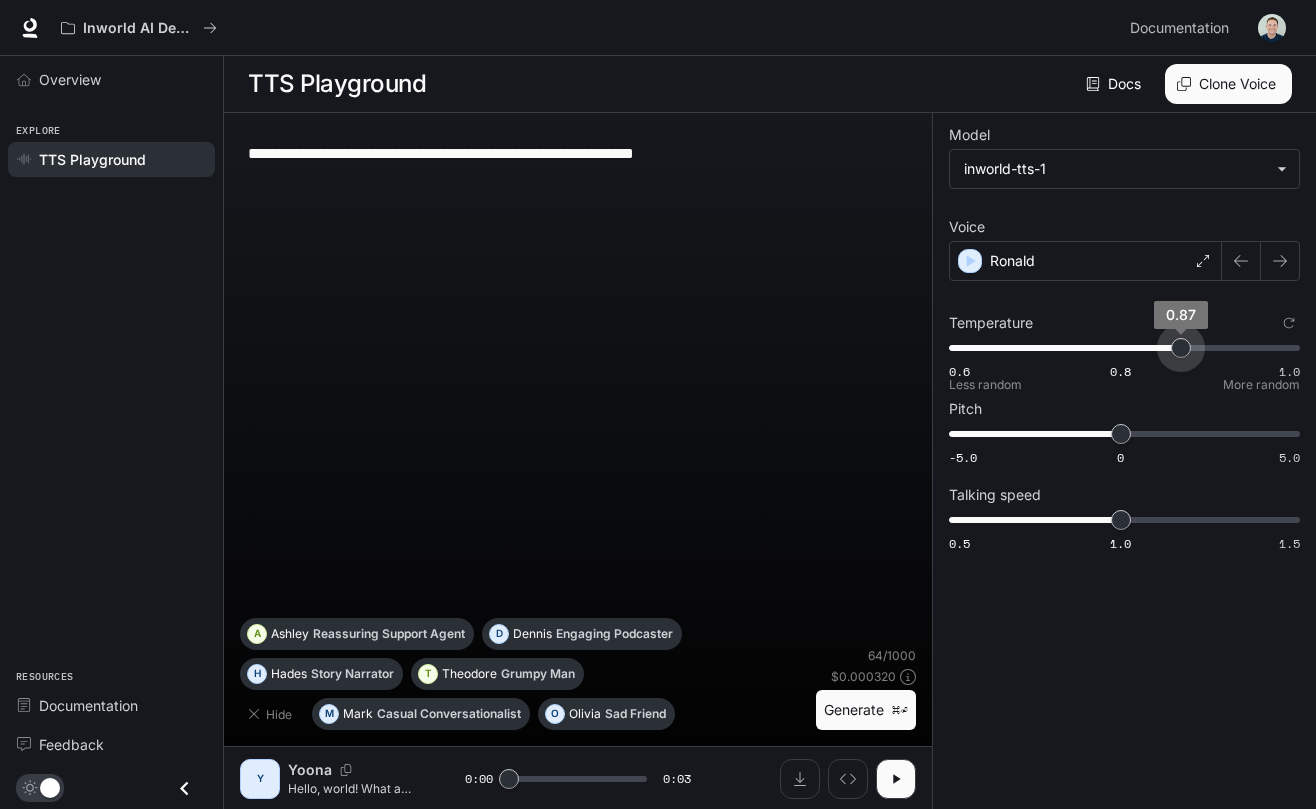 type on "****" 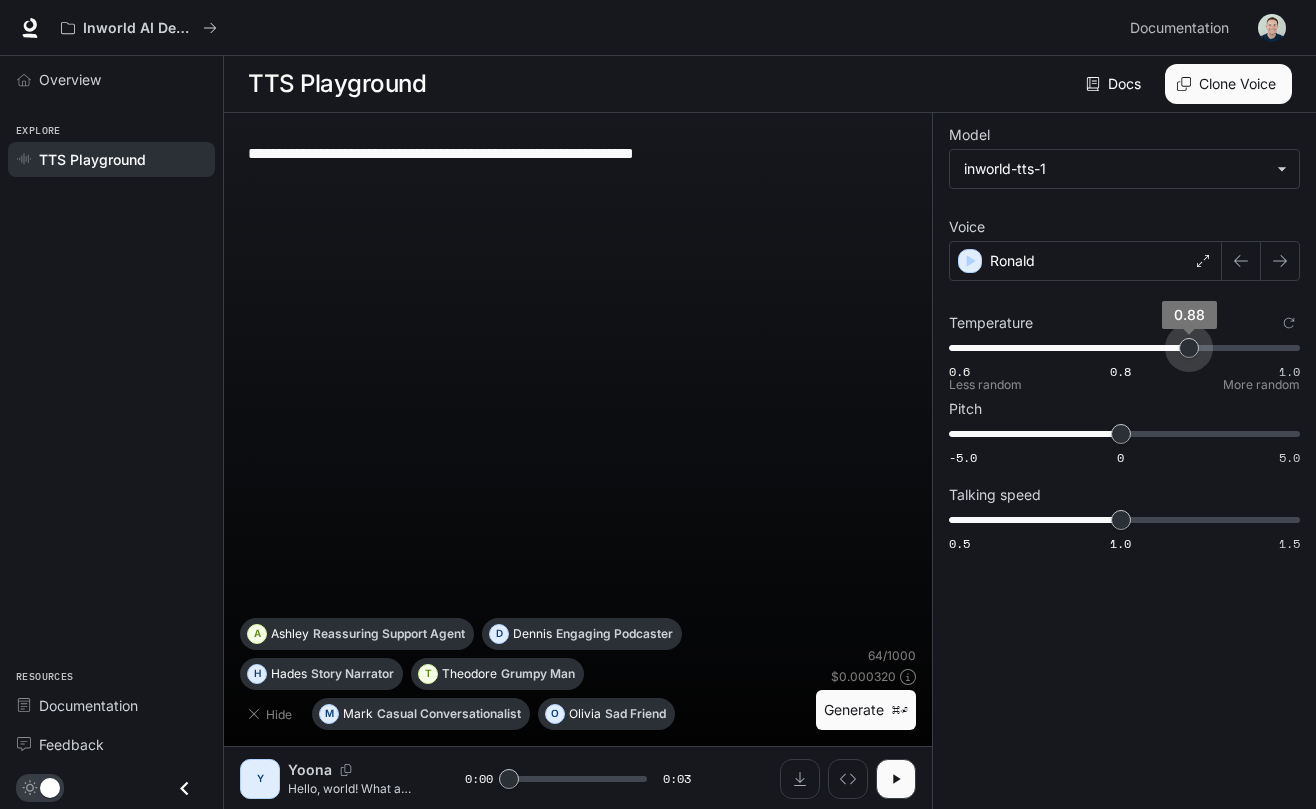 drag, startPoint x: 1118, startPoint y: 355, endPoint x: 1185, endPoint y: 352, distance: 67.06713 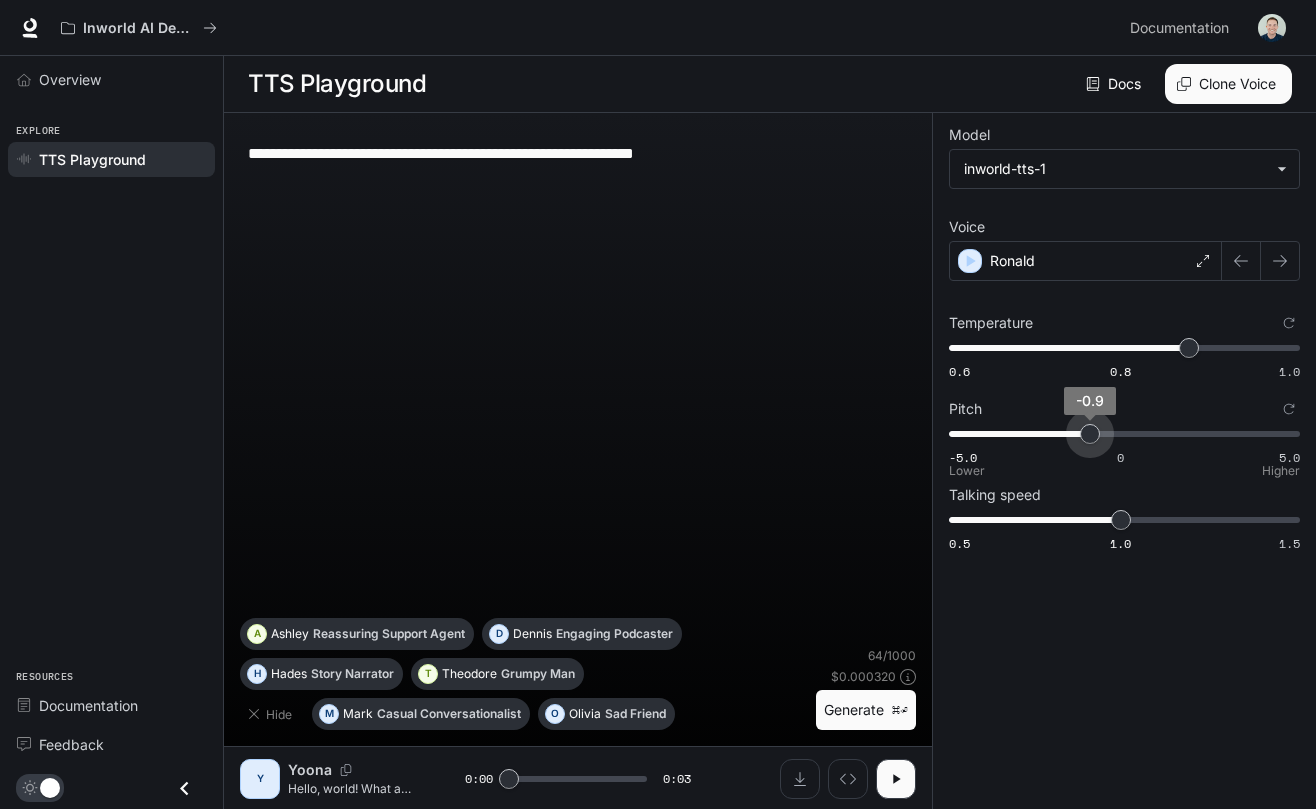 drag, startPoint x: 1119, startPoint y: 429, endPoint x: 1090, endPoint y: 425, distance: 29.274563 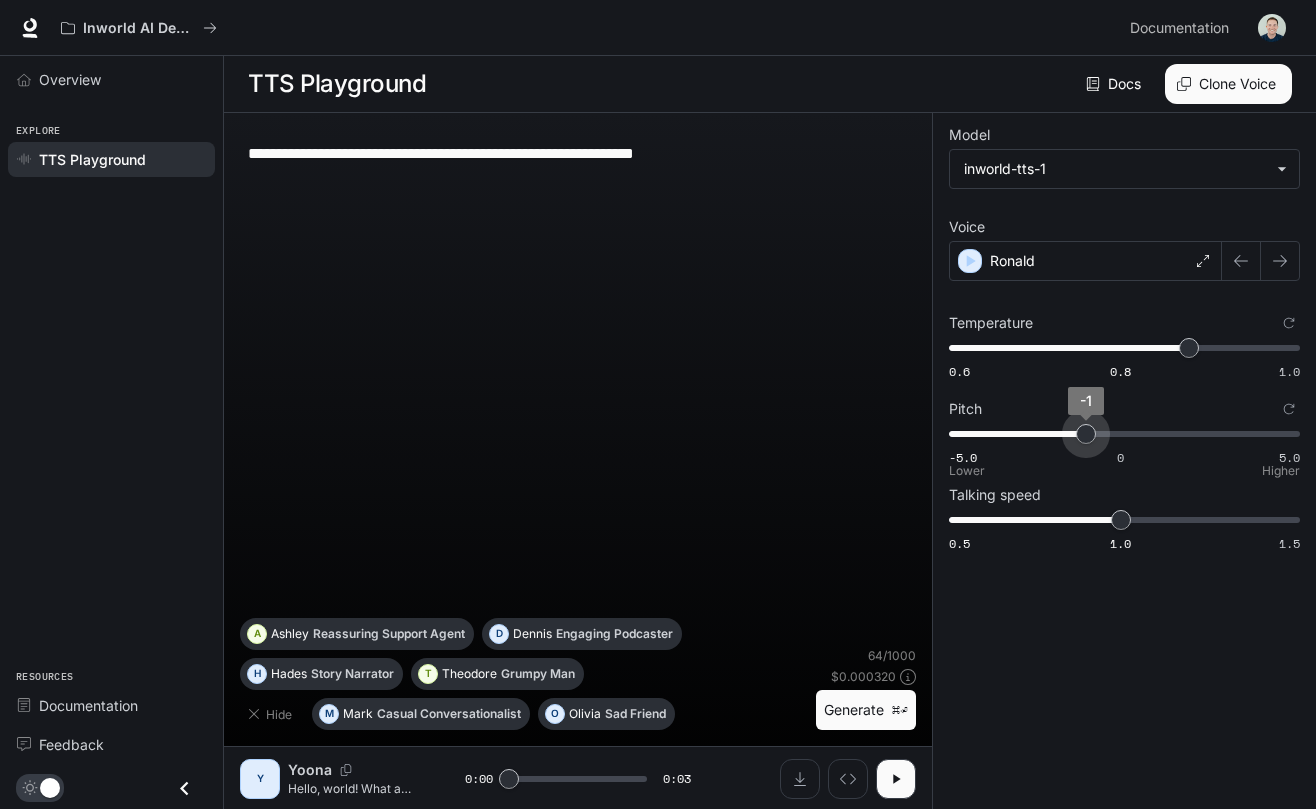 click on "-1" at bounding box center (1086, 434) 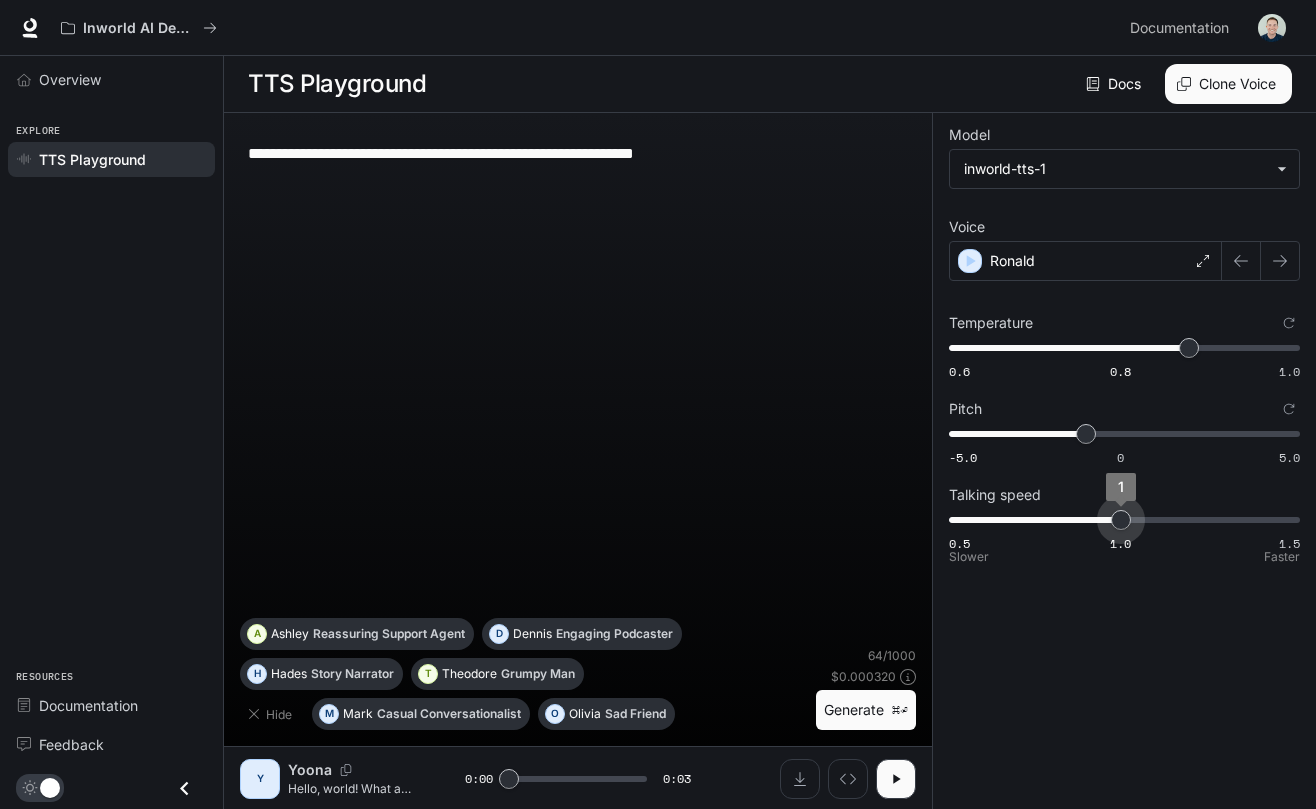 type on "***" 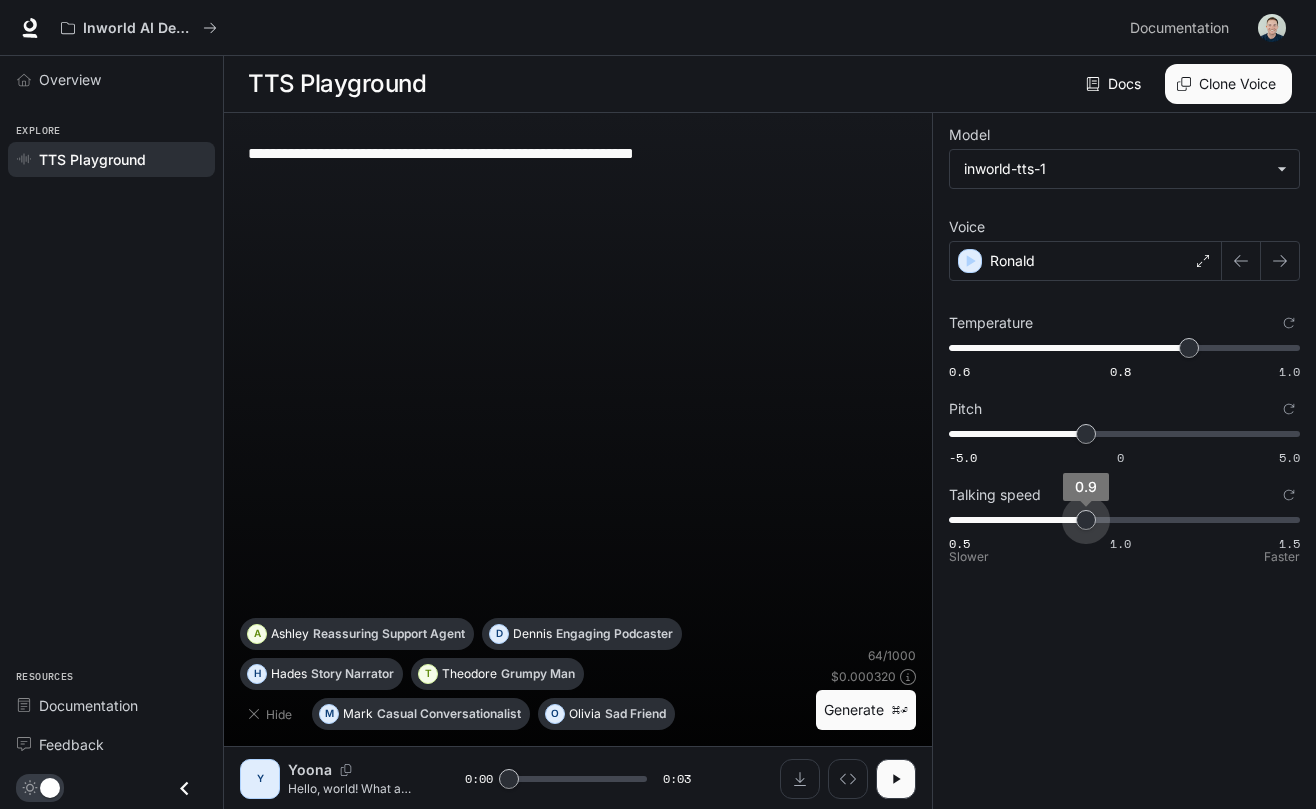 drag, startPoint x: 1125, startPoint y: 522, endPoint x: 1096, endPoint y: 516, distance: 29.614185 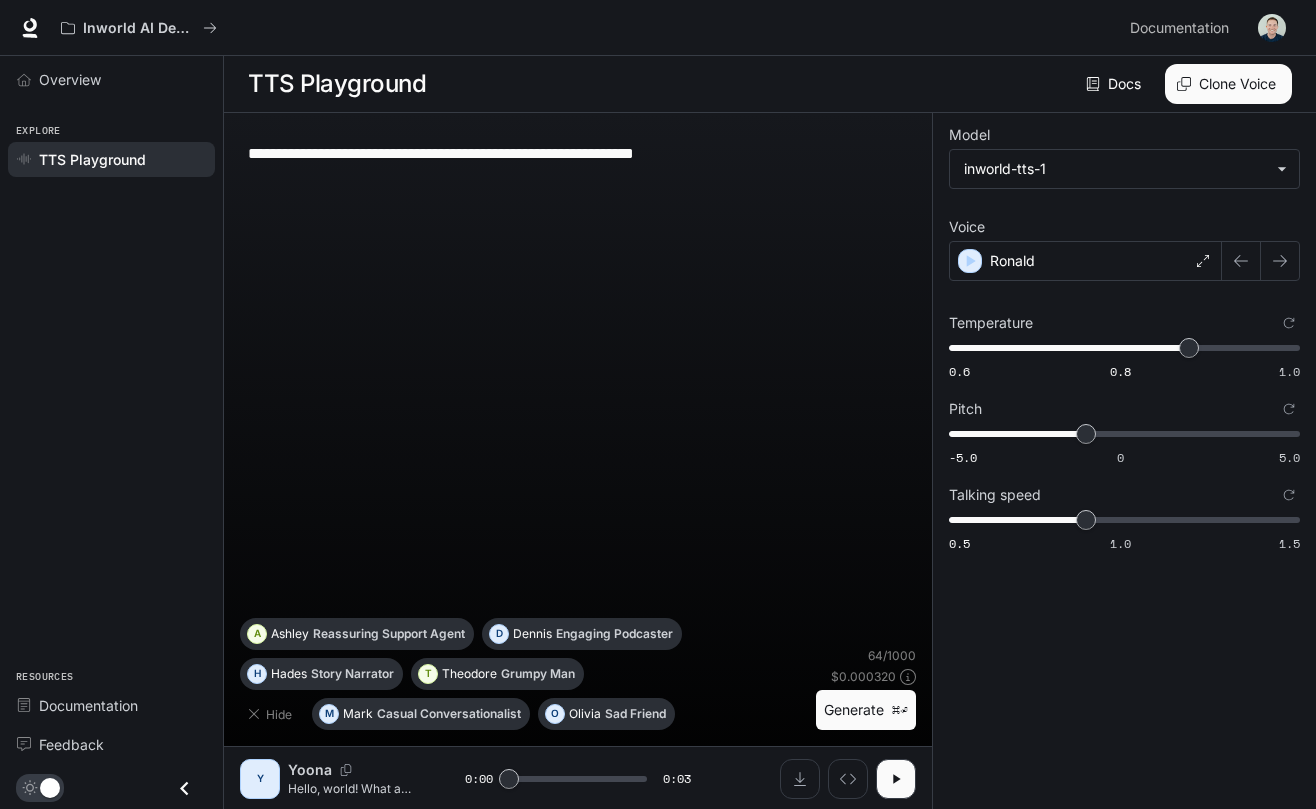 click on "**********" at bounding box center [578, 153] 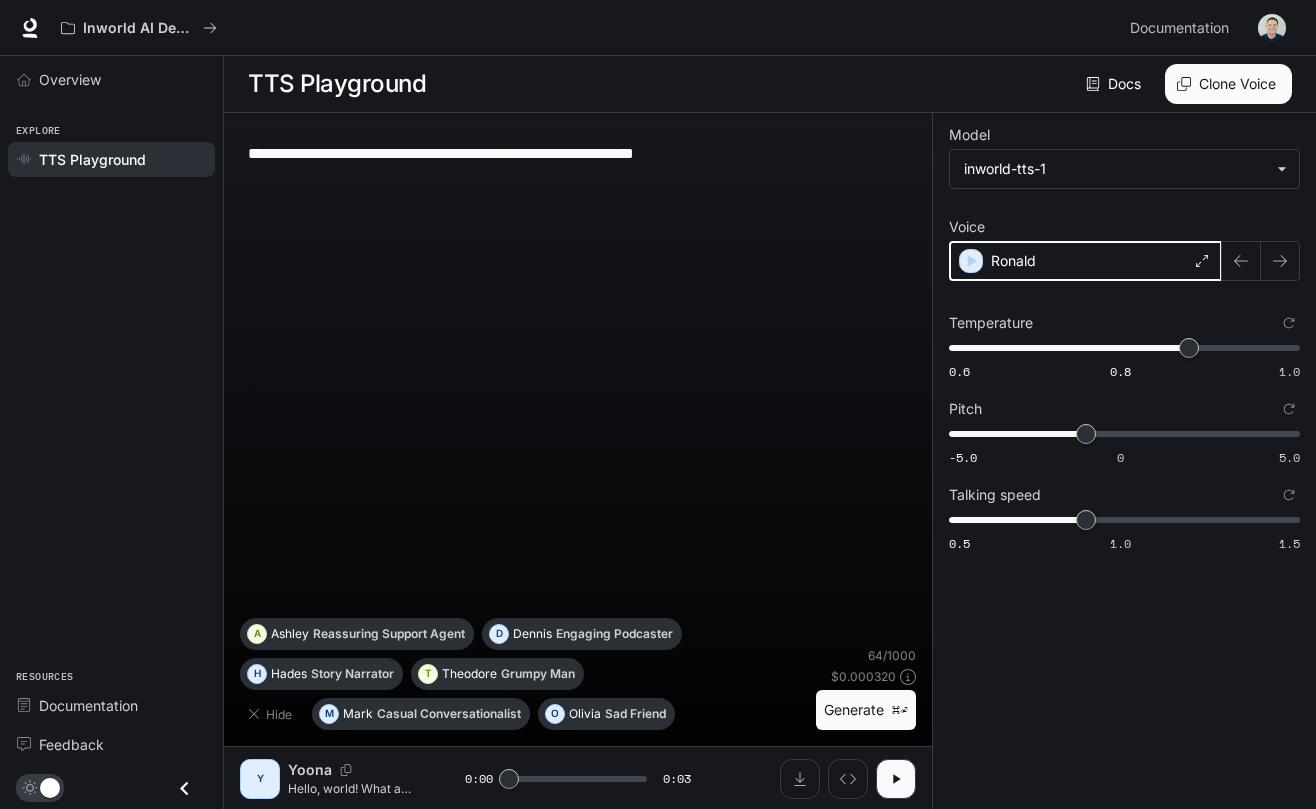 click 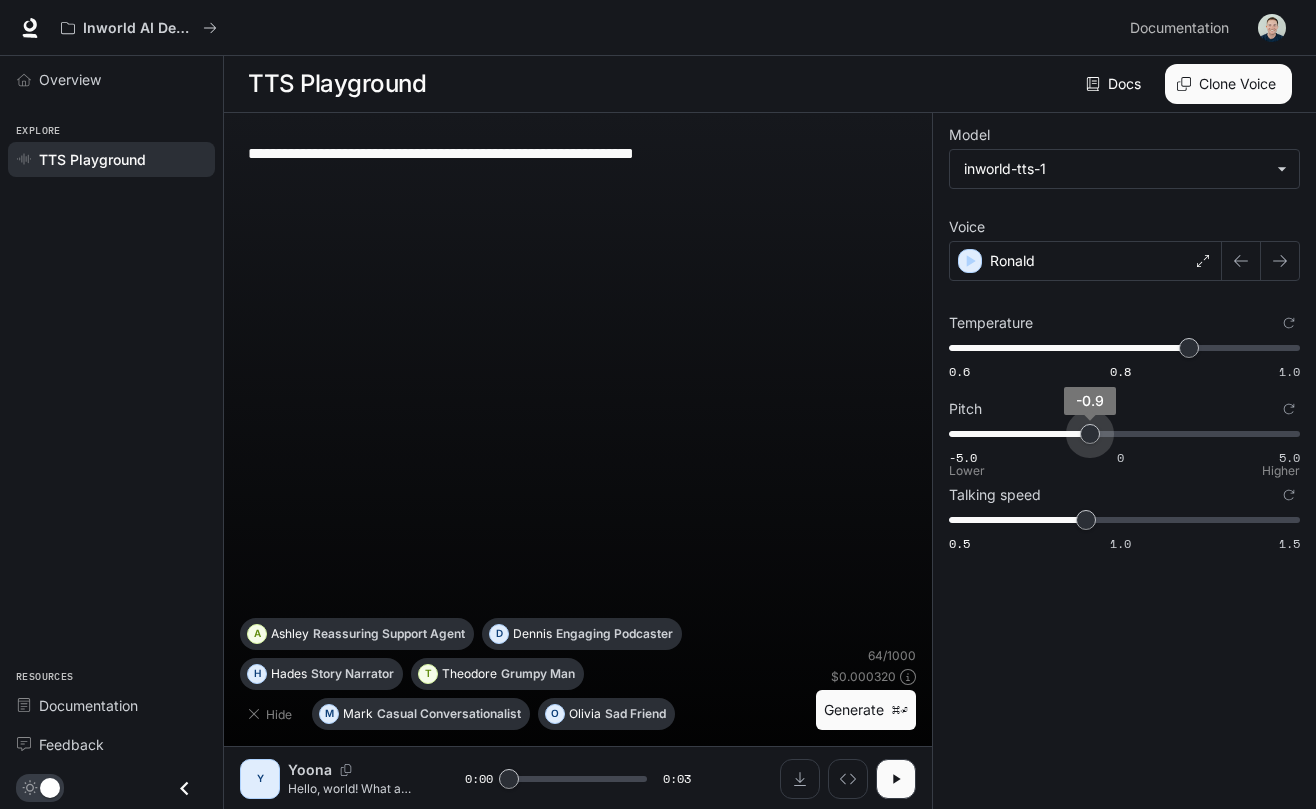 type on "****" 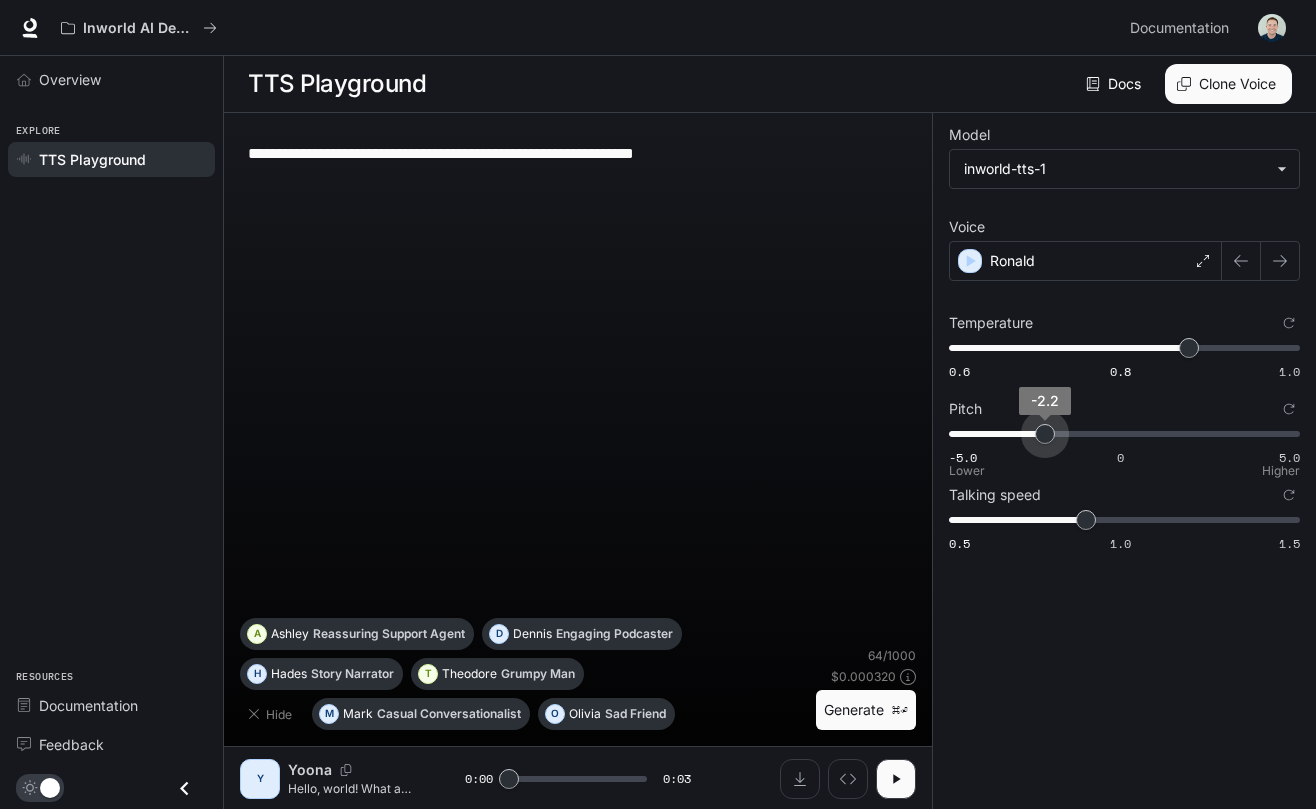 drag, startPoint x: 1090, startPoint y: 435, endPoint x: 1045, endPoint y: 435, distance: 45 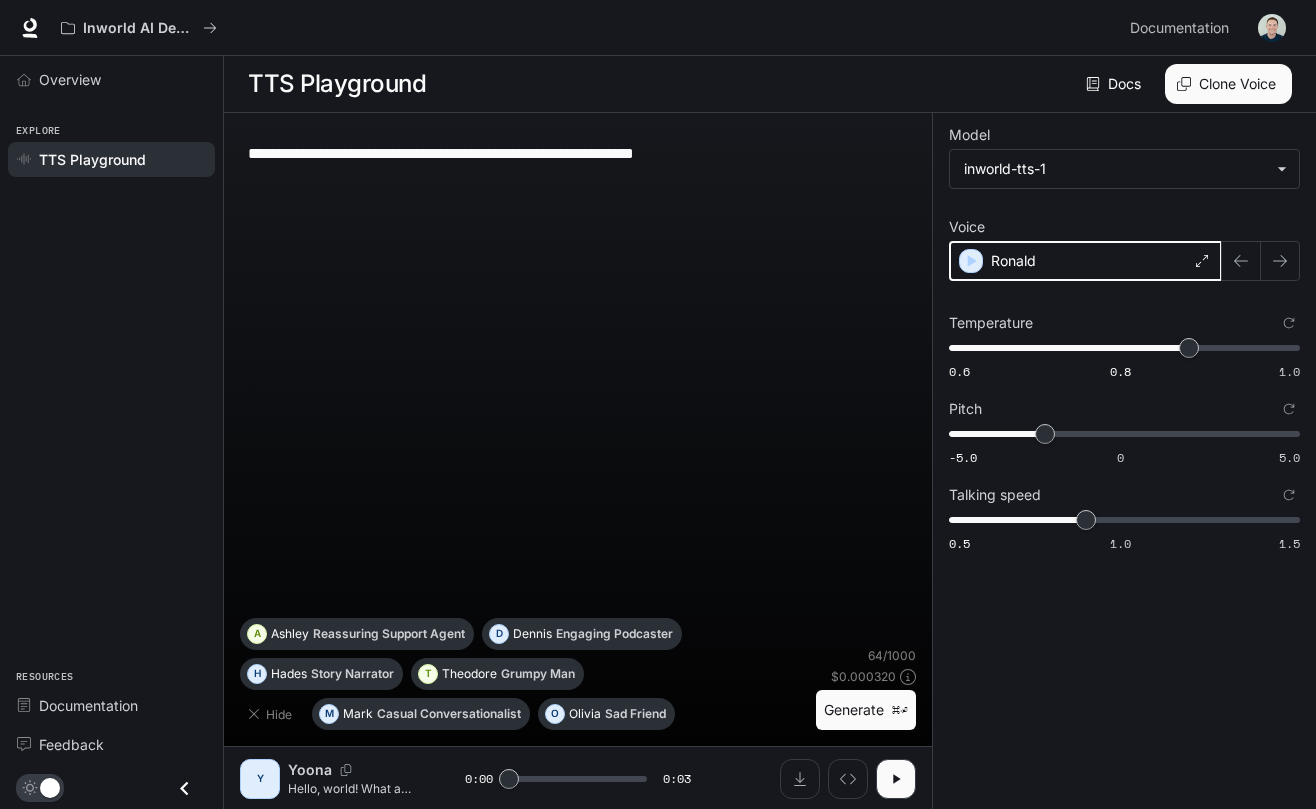 click 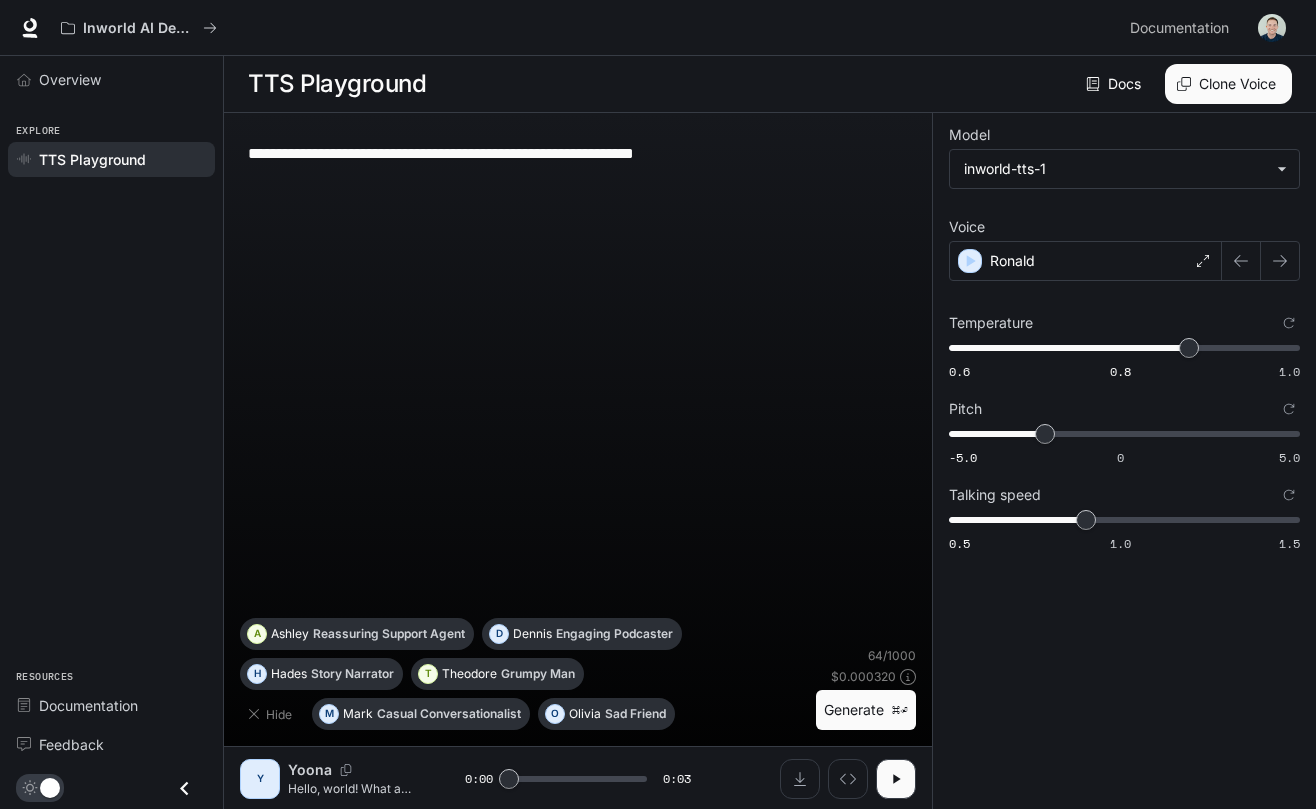 click on "**********" at bounding box center [1124, 342] 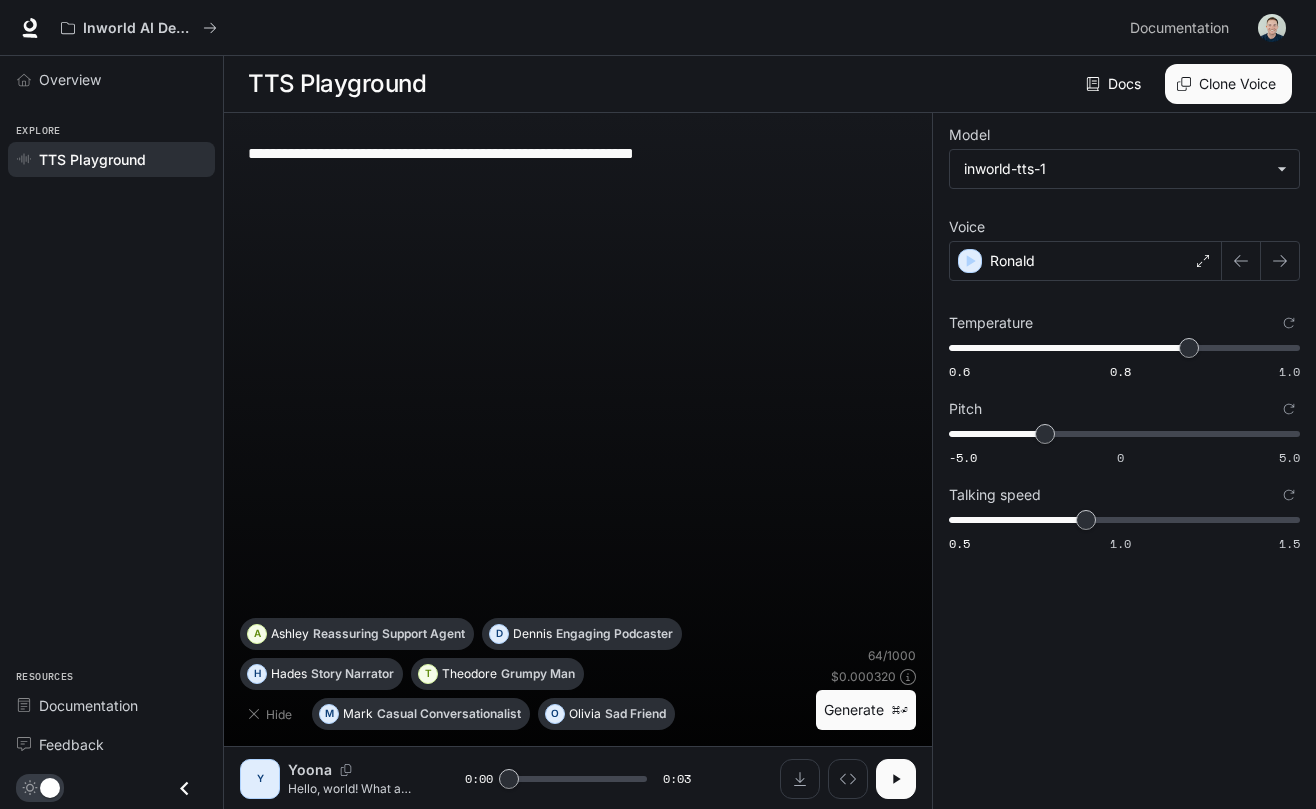 click at bounding box center [896, 779] 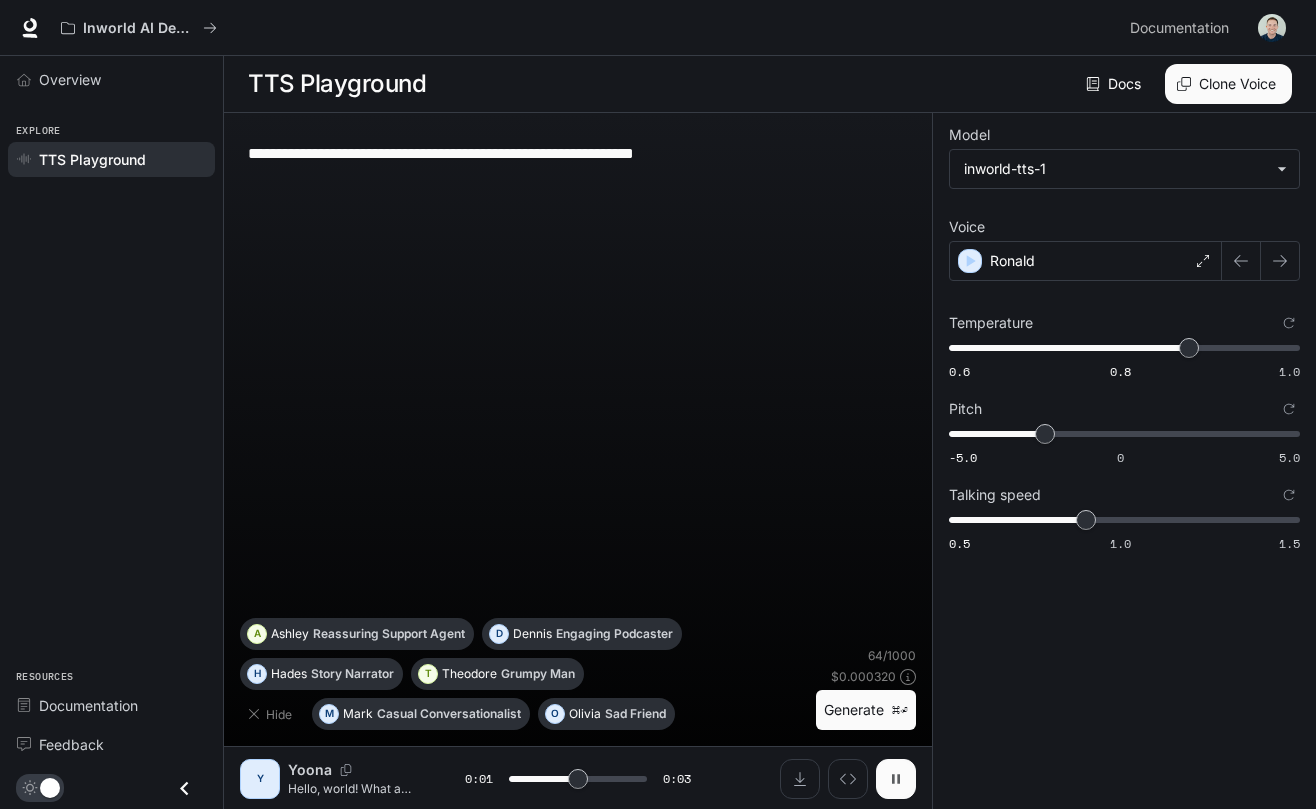 click 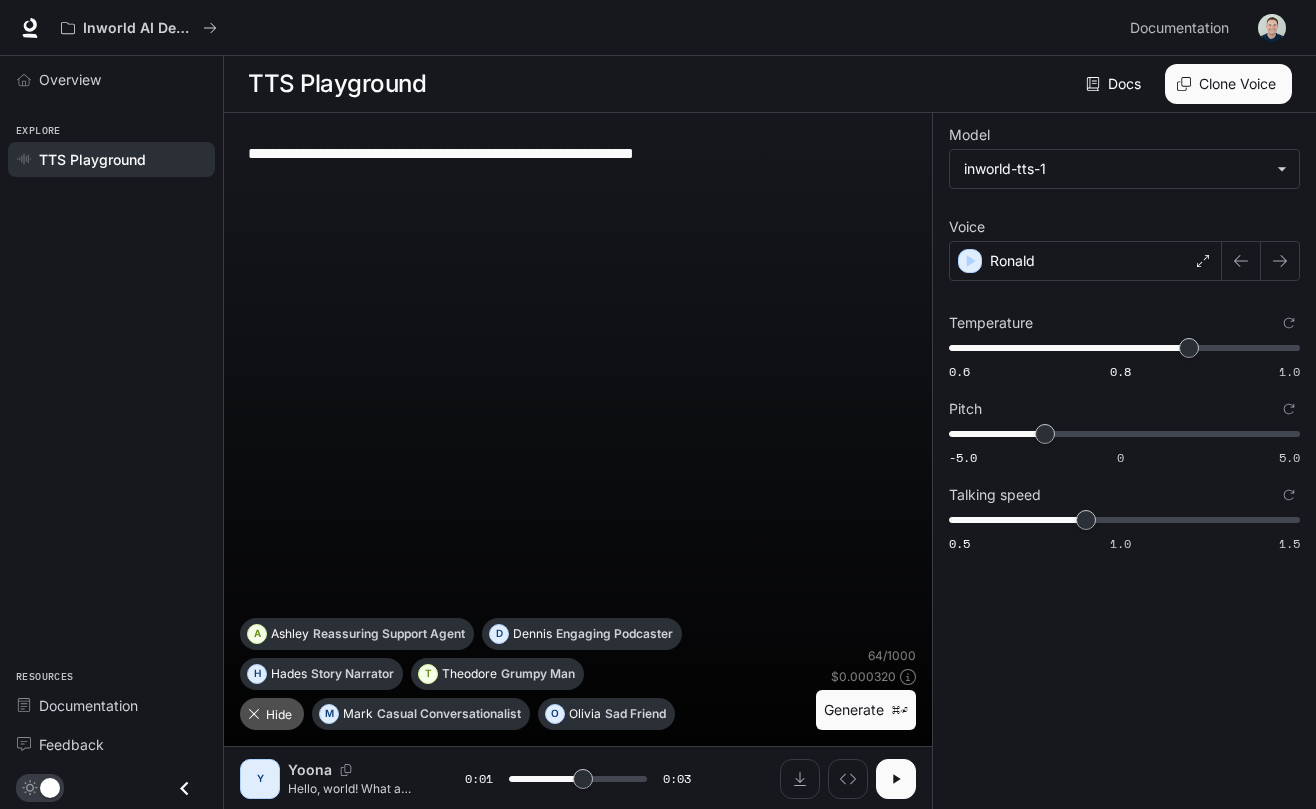 click on "Hide" at bounding box center (272, 714) 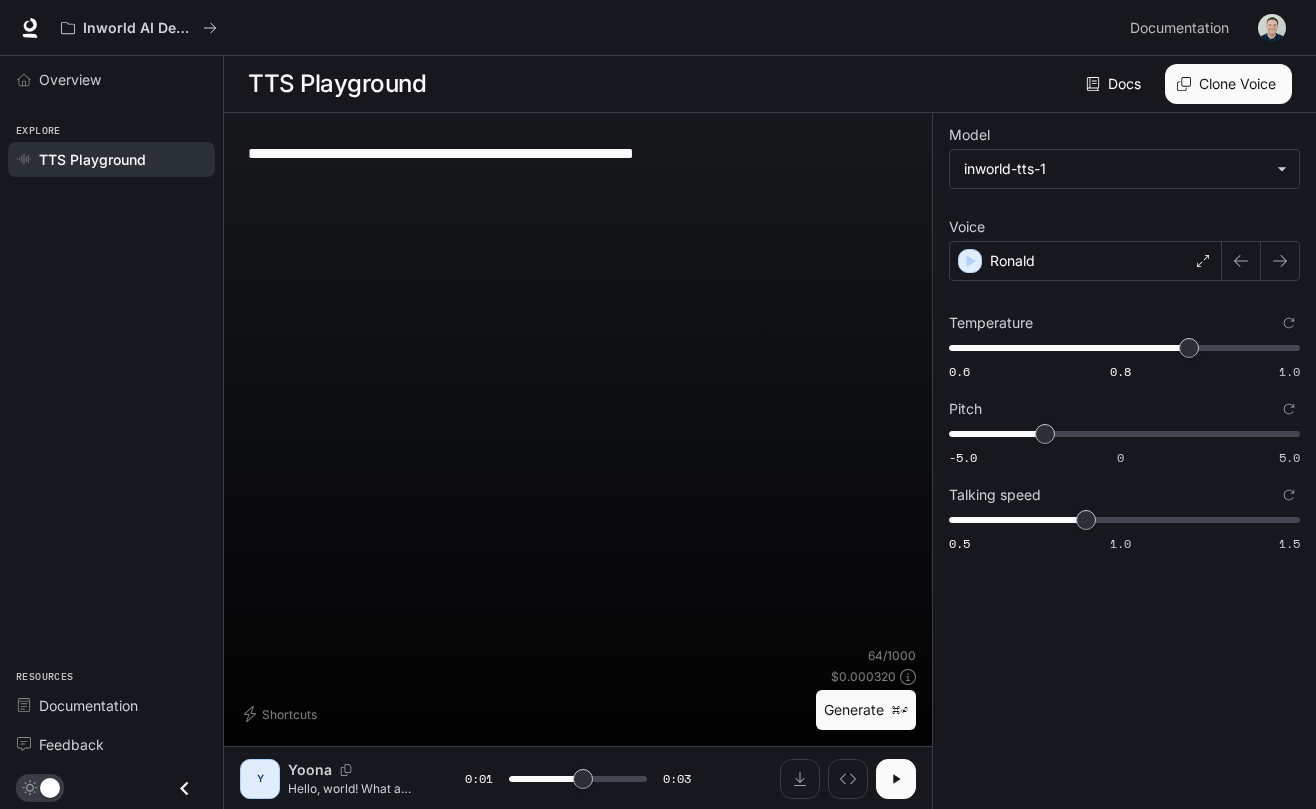 click on "TTS Playground Docs Voices Clone Voice" at bounding box center [770, 84] 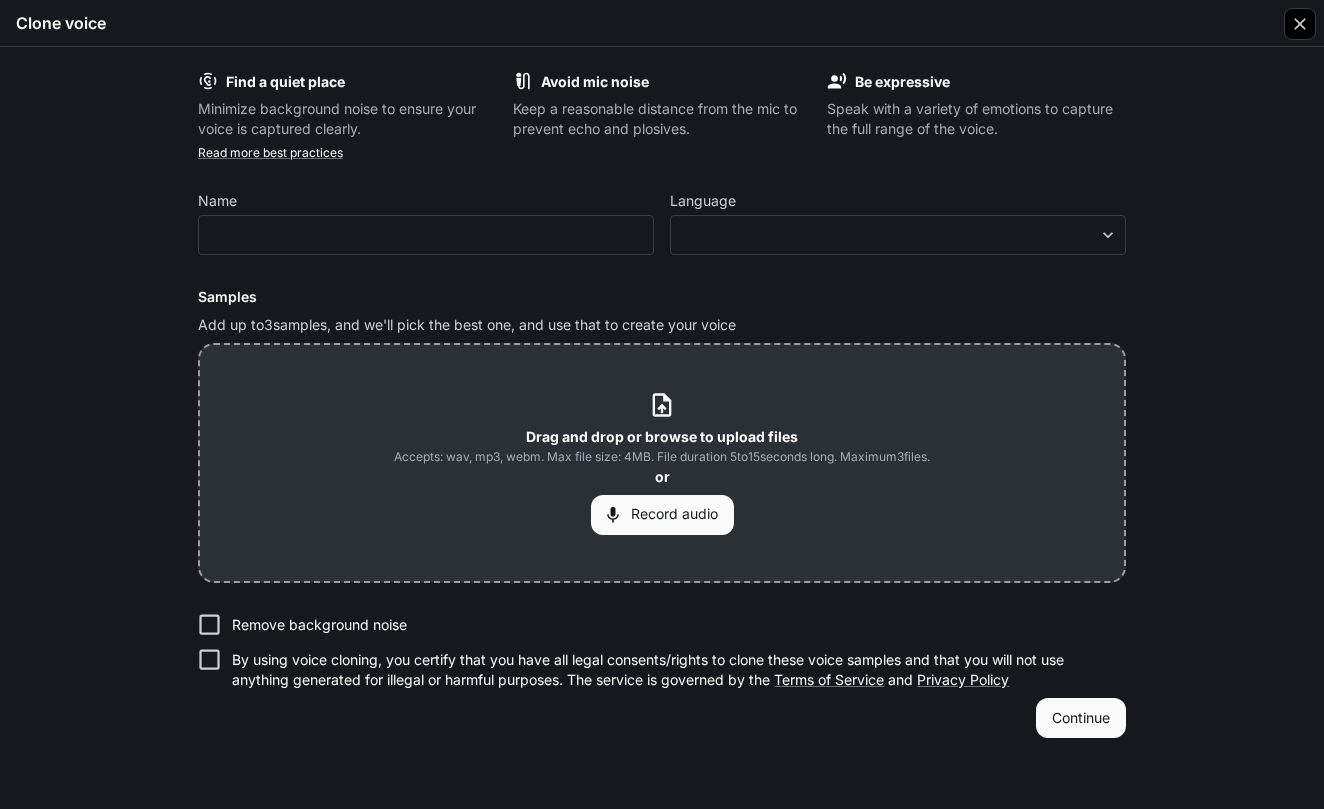 click 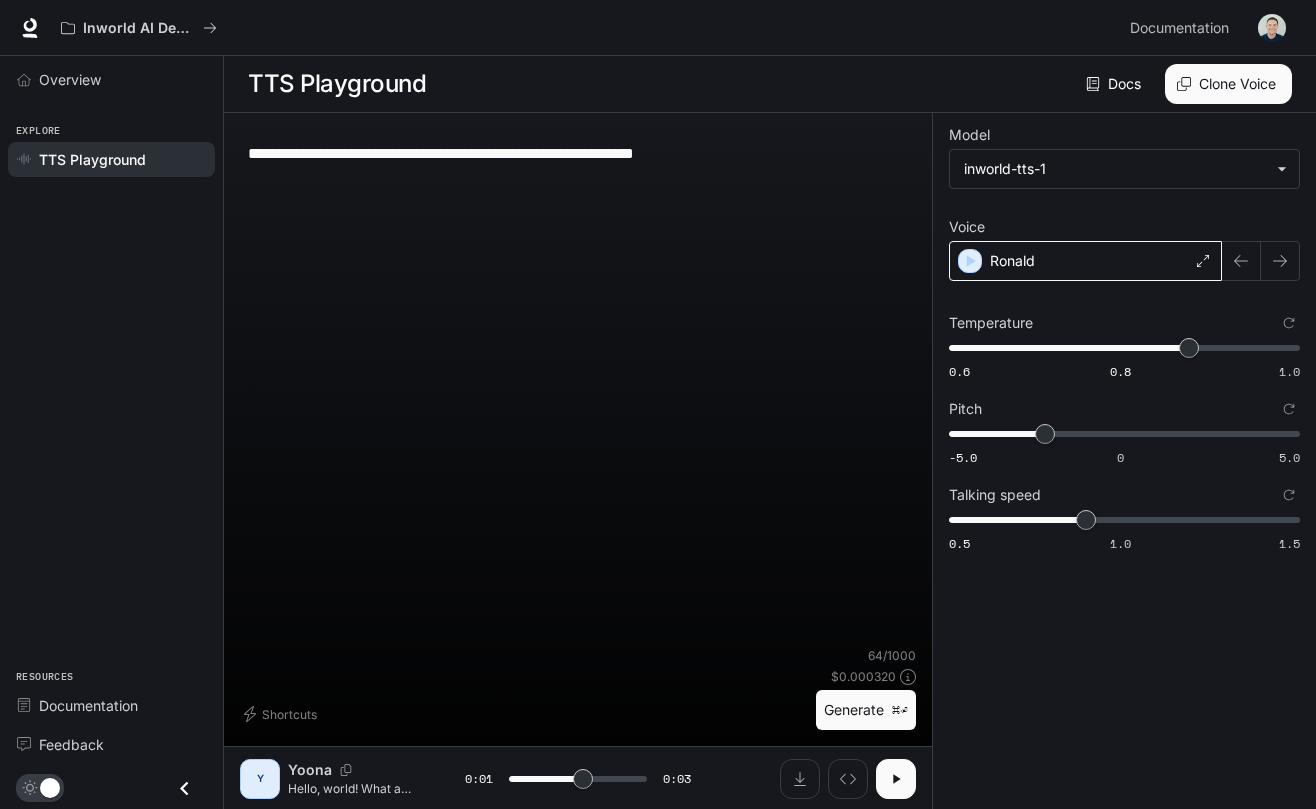 click on "Ronald" at bounding box center (1085, 261) 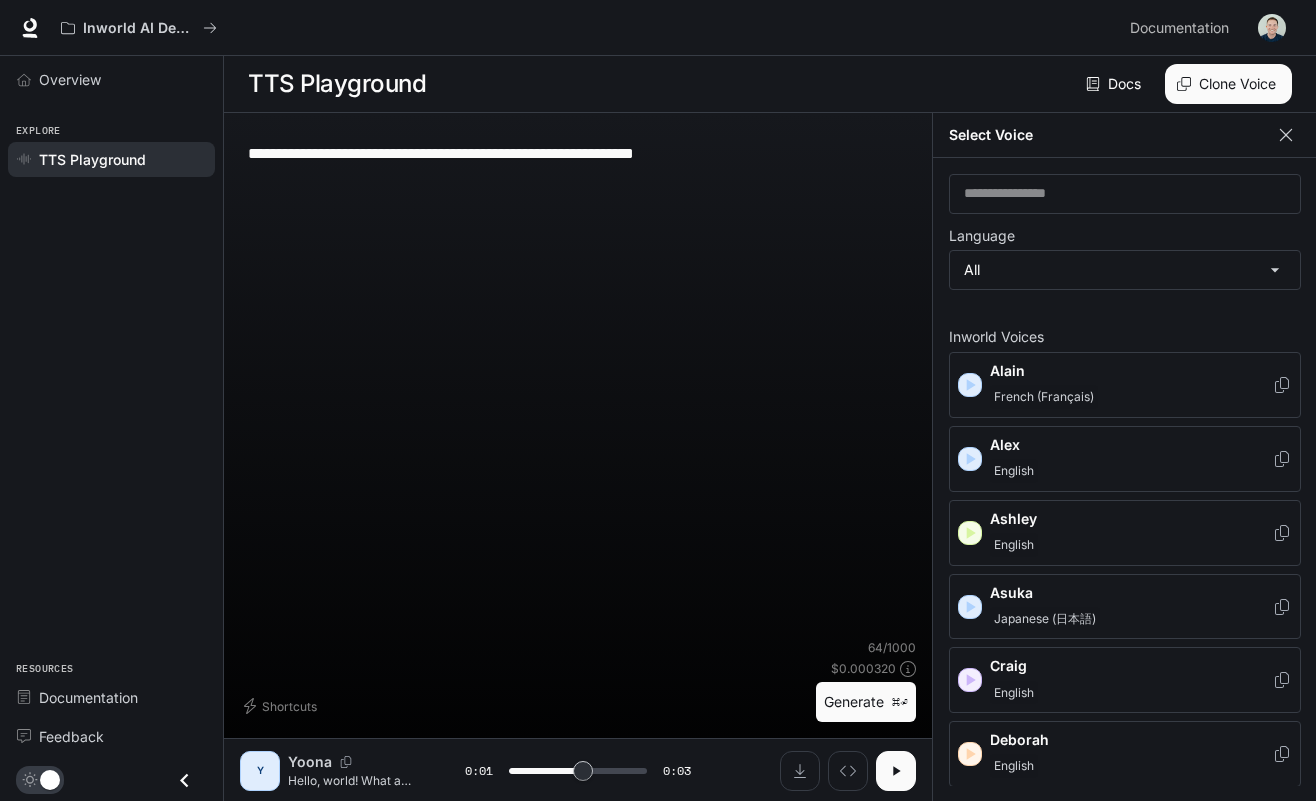 click 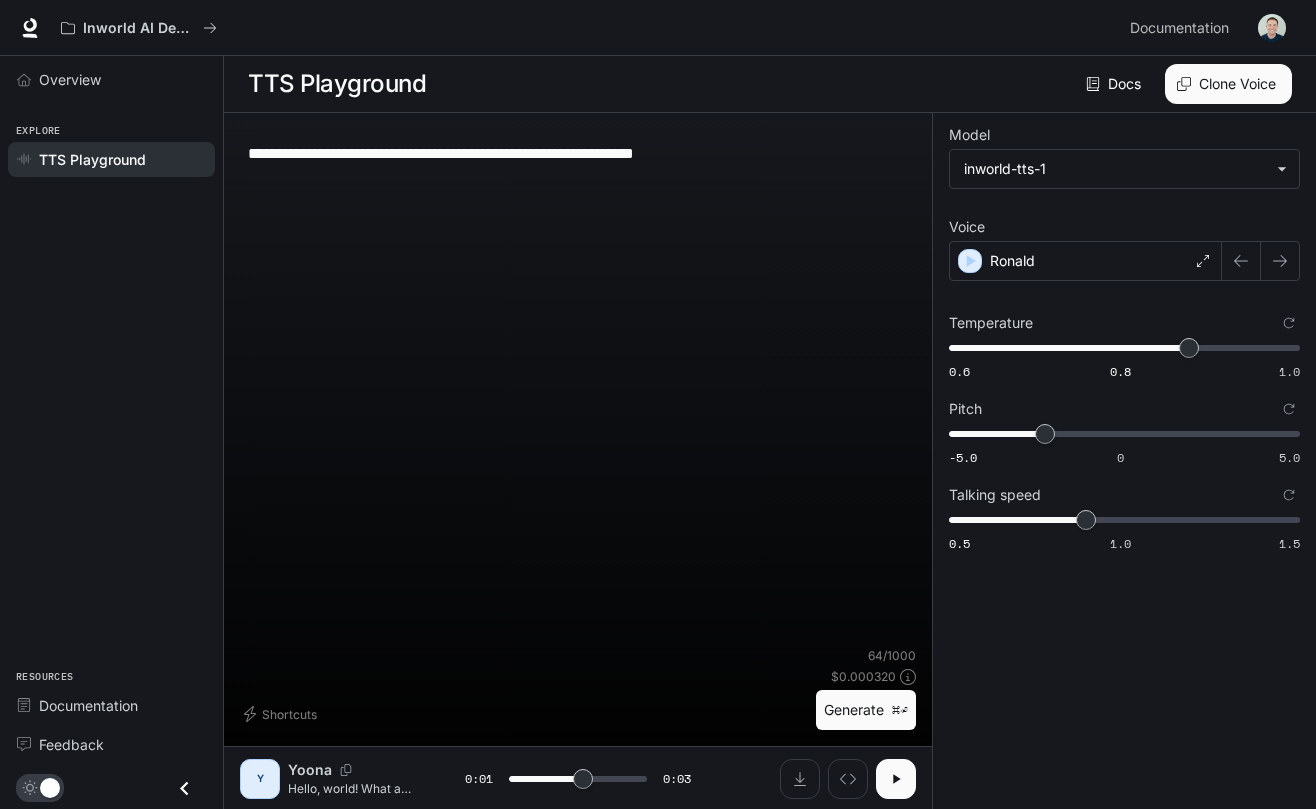 click on "**********" at bounding box center [578, 388] 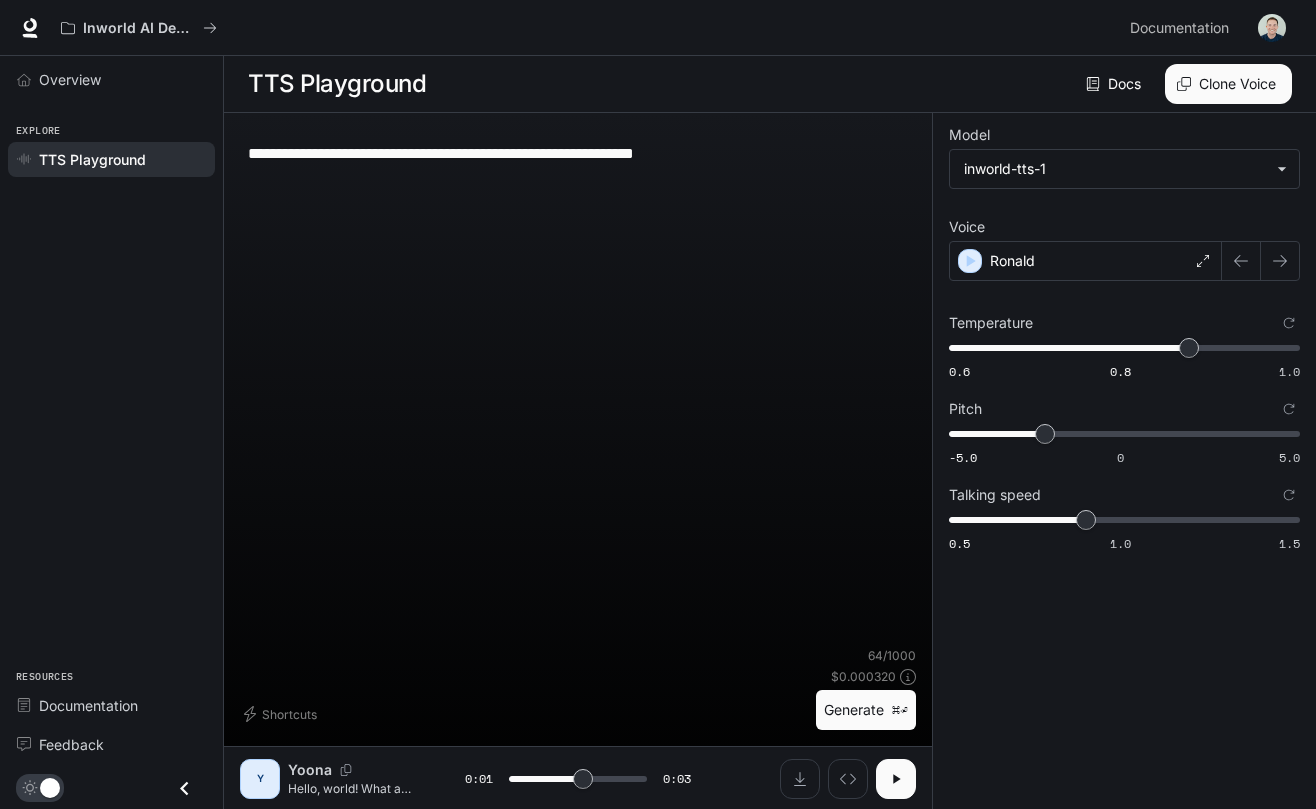 click on "Yoona" at bounding box center (310, 770) 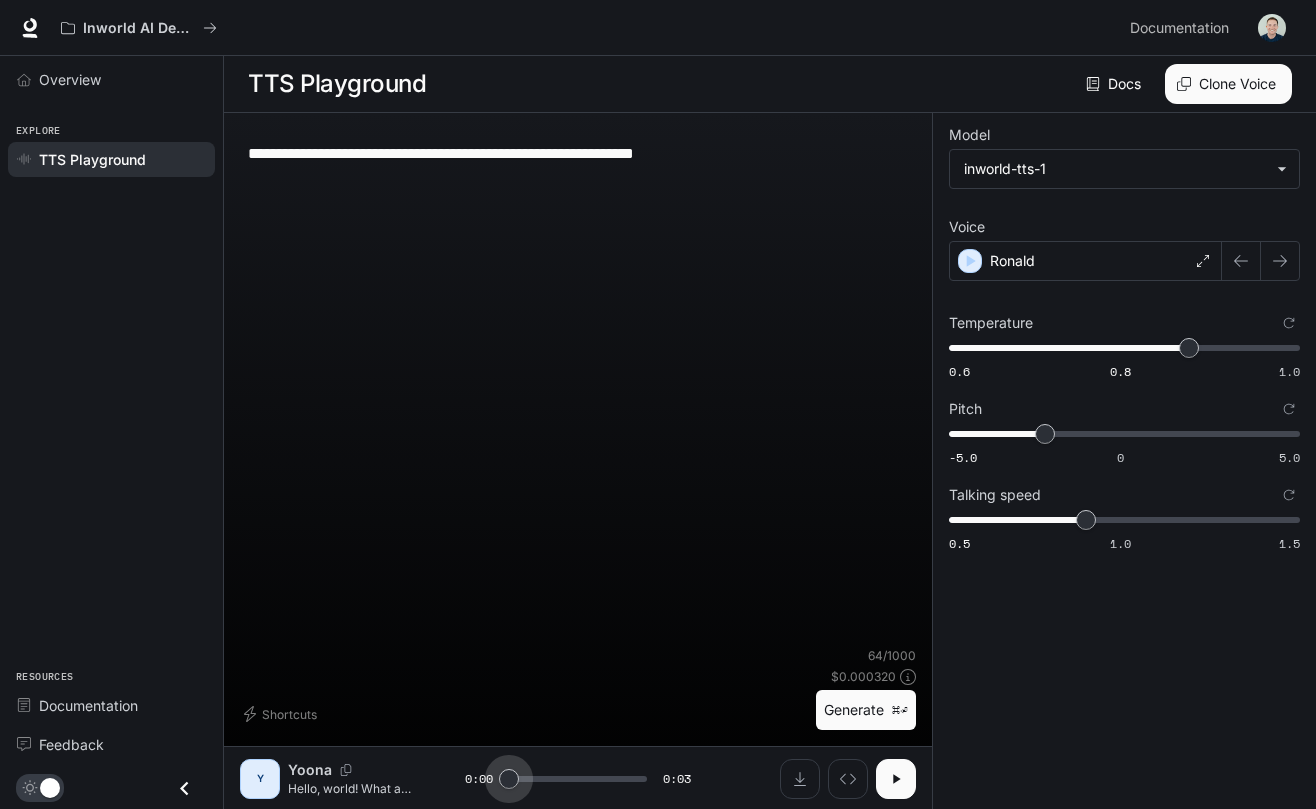 drag, startPoint x: 584, startPoint y: 782, endPoint x: 474, endPoint y: 777, distance: 110.11358 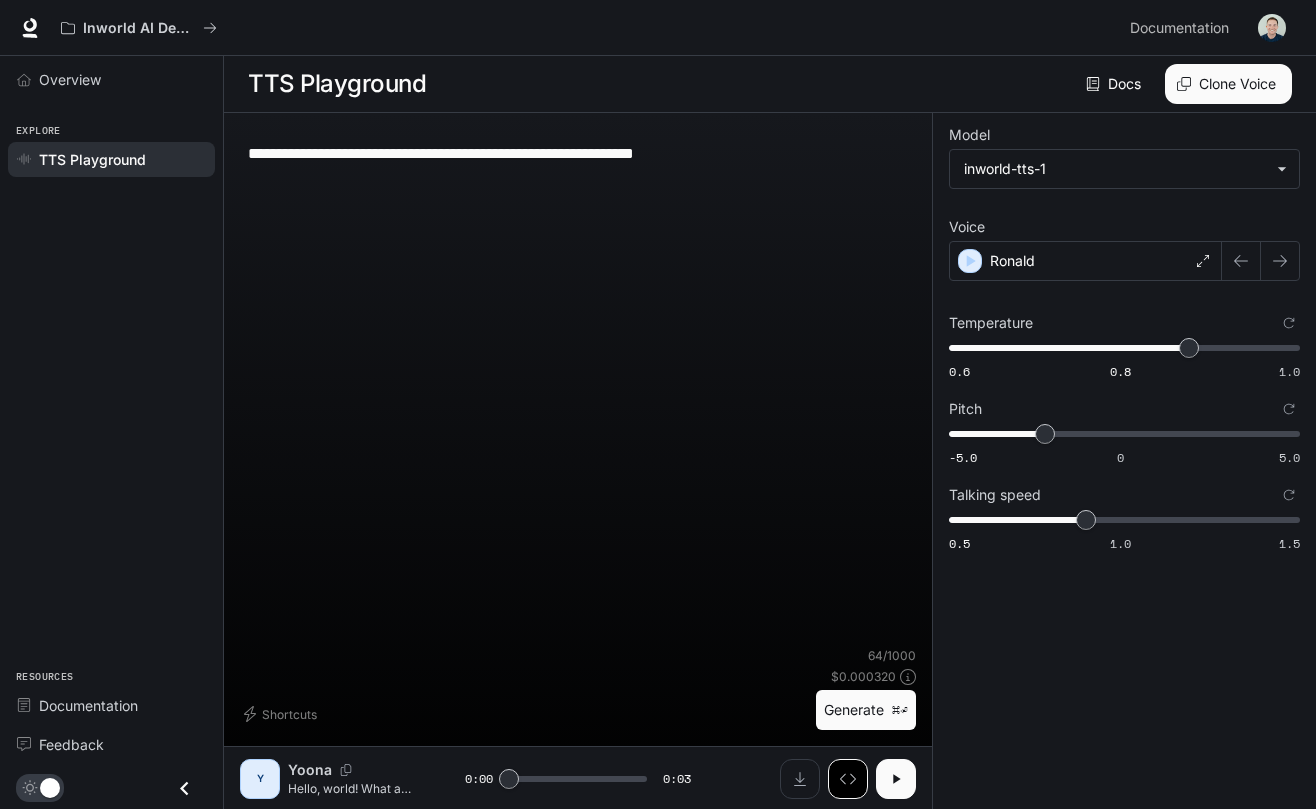 click at bounding box center [848, 779] 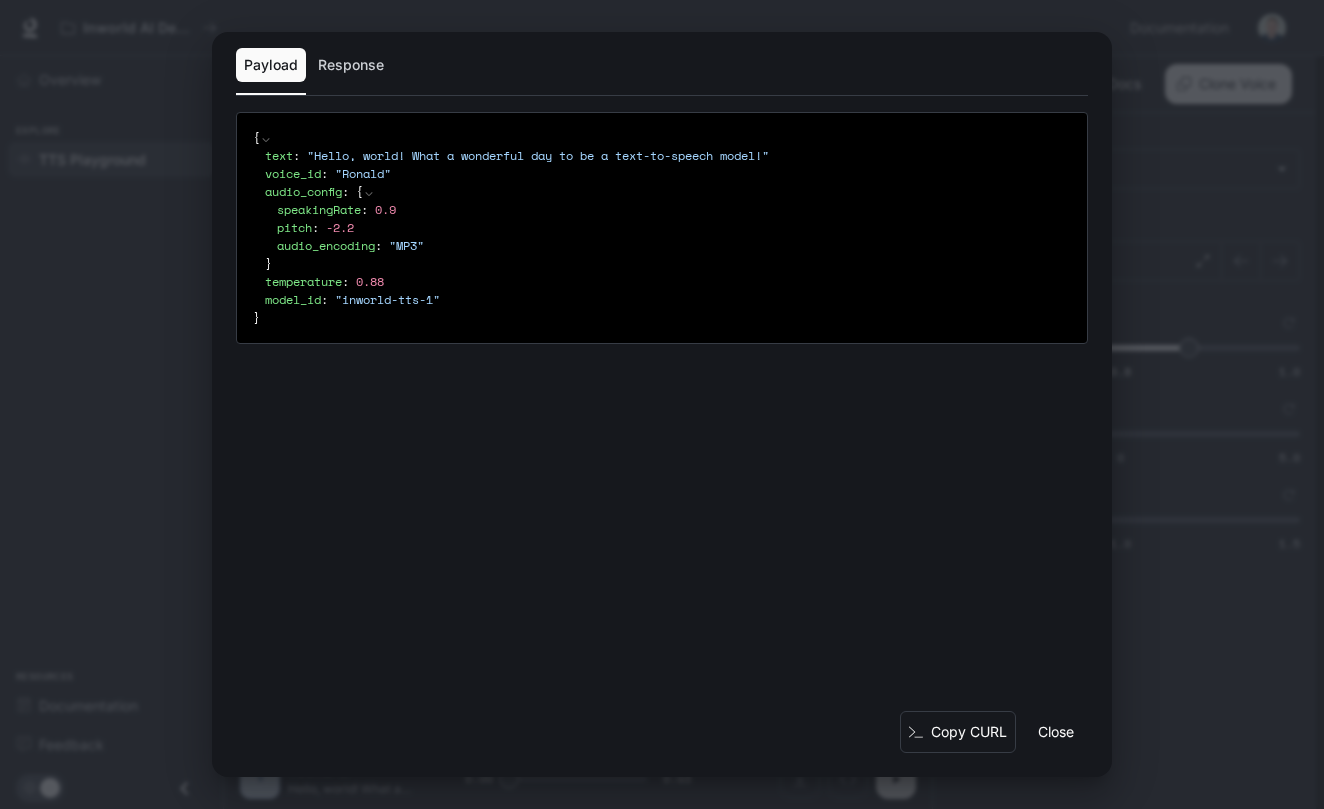 click on "Close" at bounding box center (1056, 732) 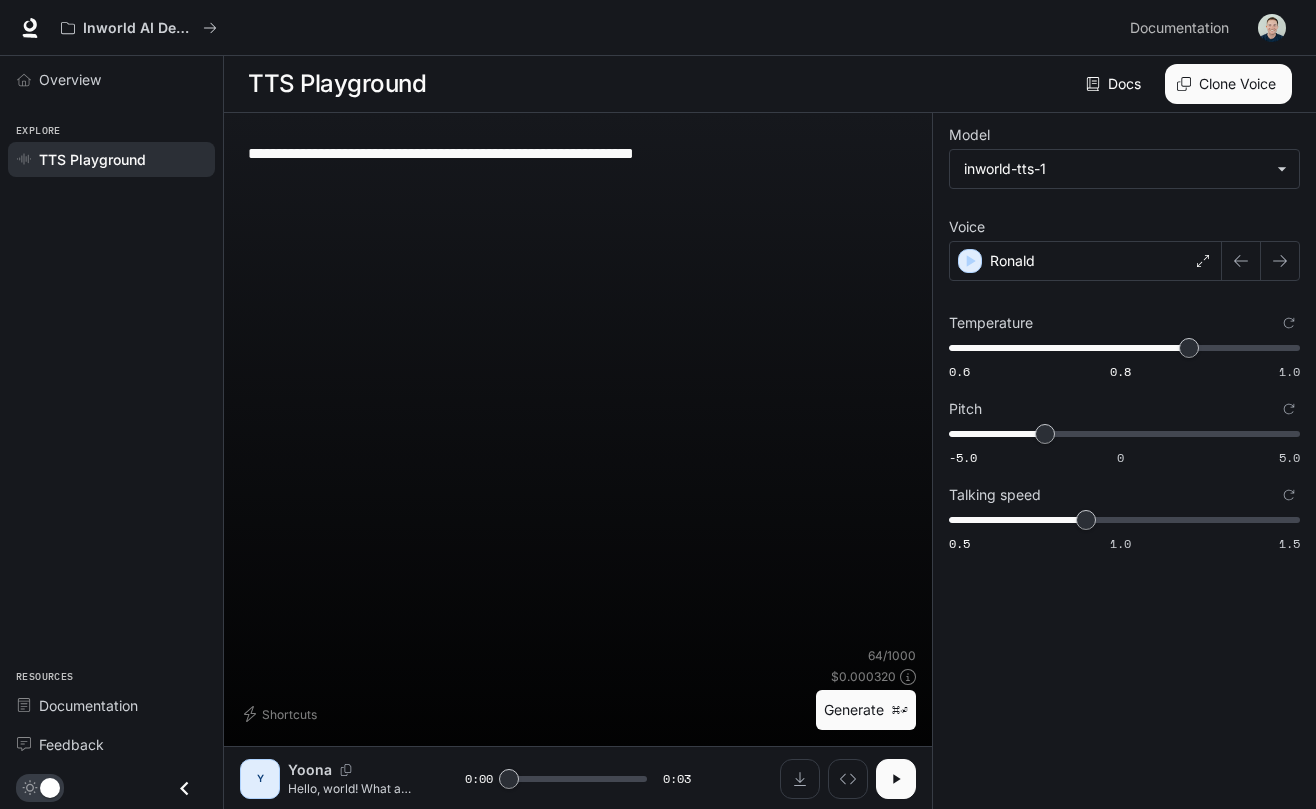 click on "⌘⏎" at bounding box center [900, 710] 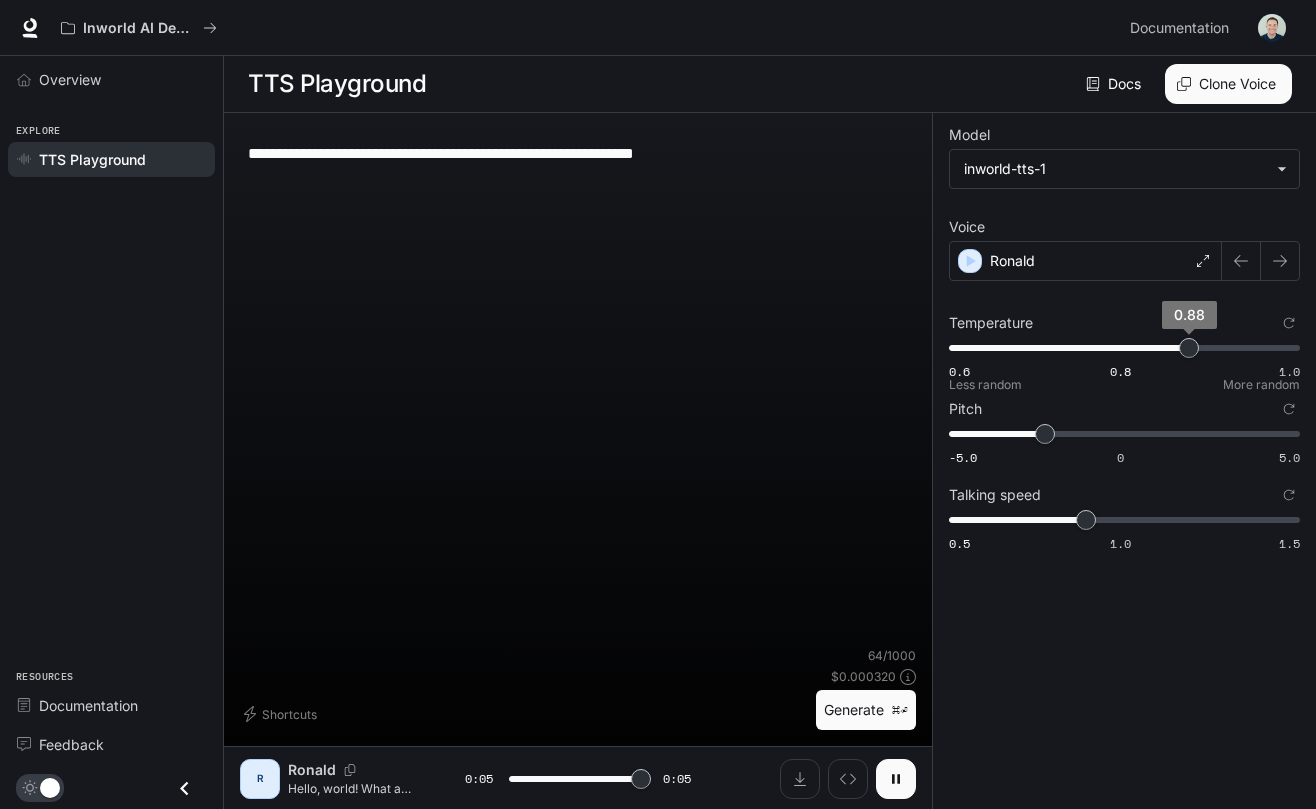type on "*" 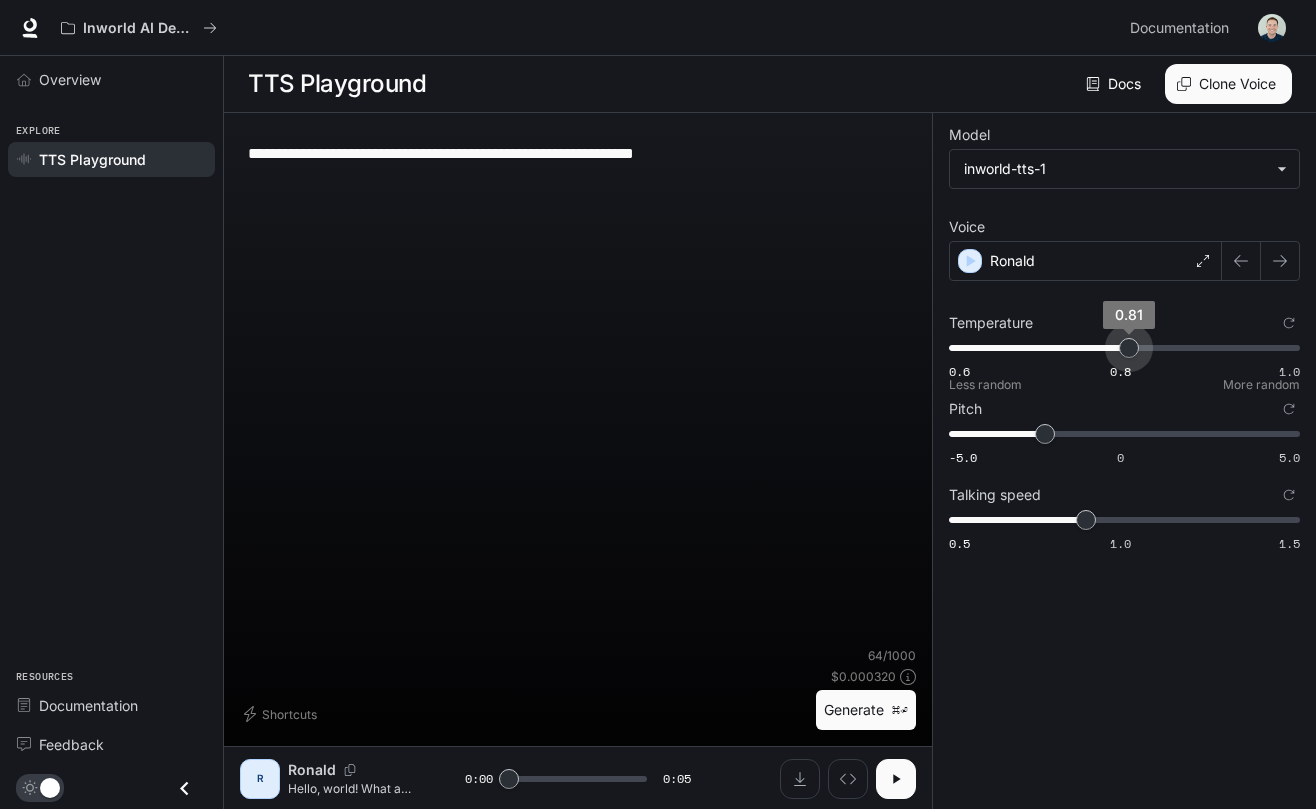 type on "***" 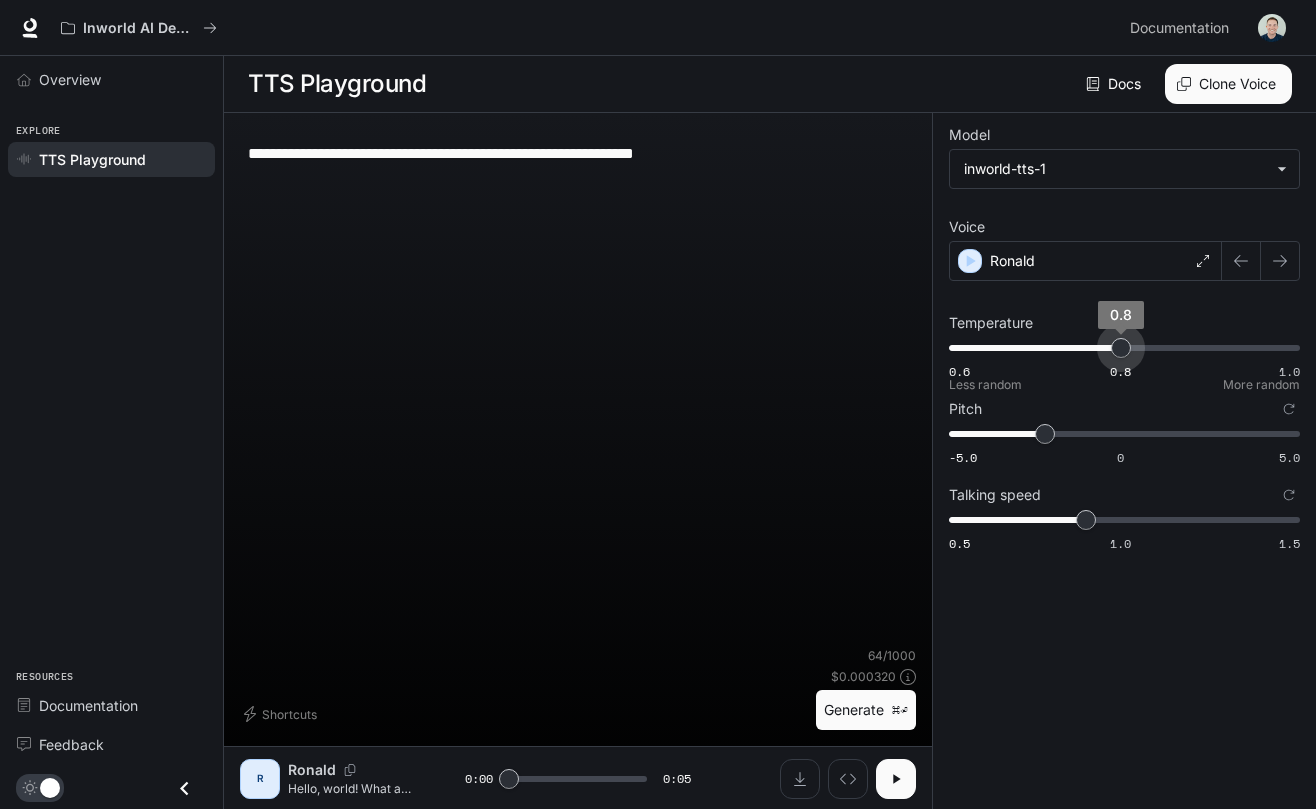 drag, startPoint x: 1188, startPoint y: 349, endPoint x: 1119, endPoint y: 347, distance: 69.02898 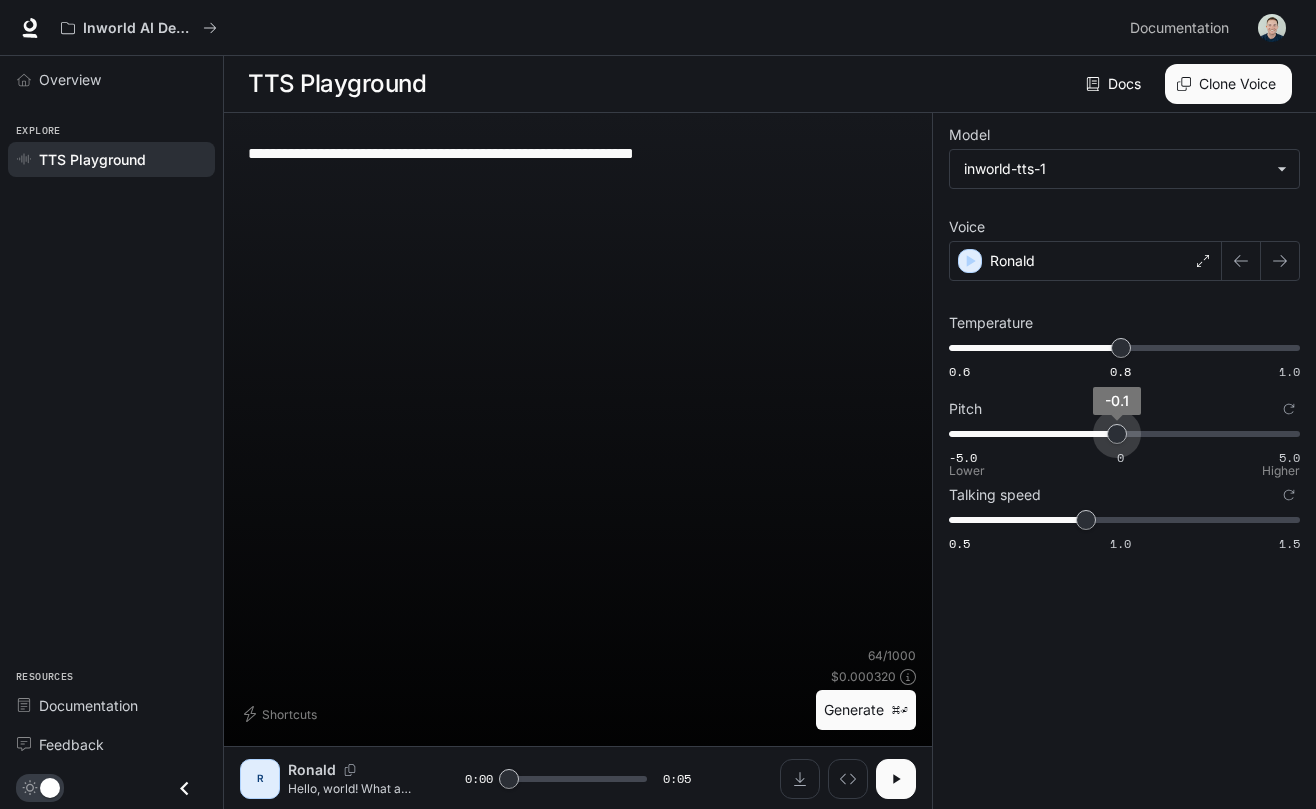 type on "*" 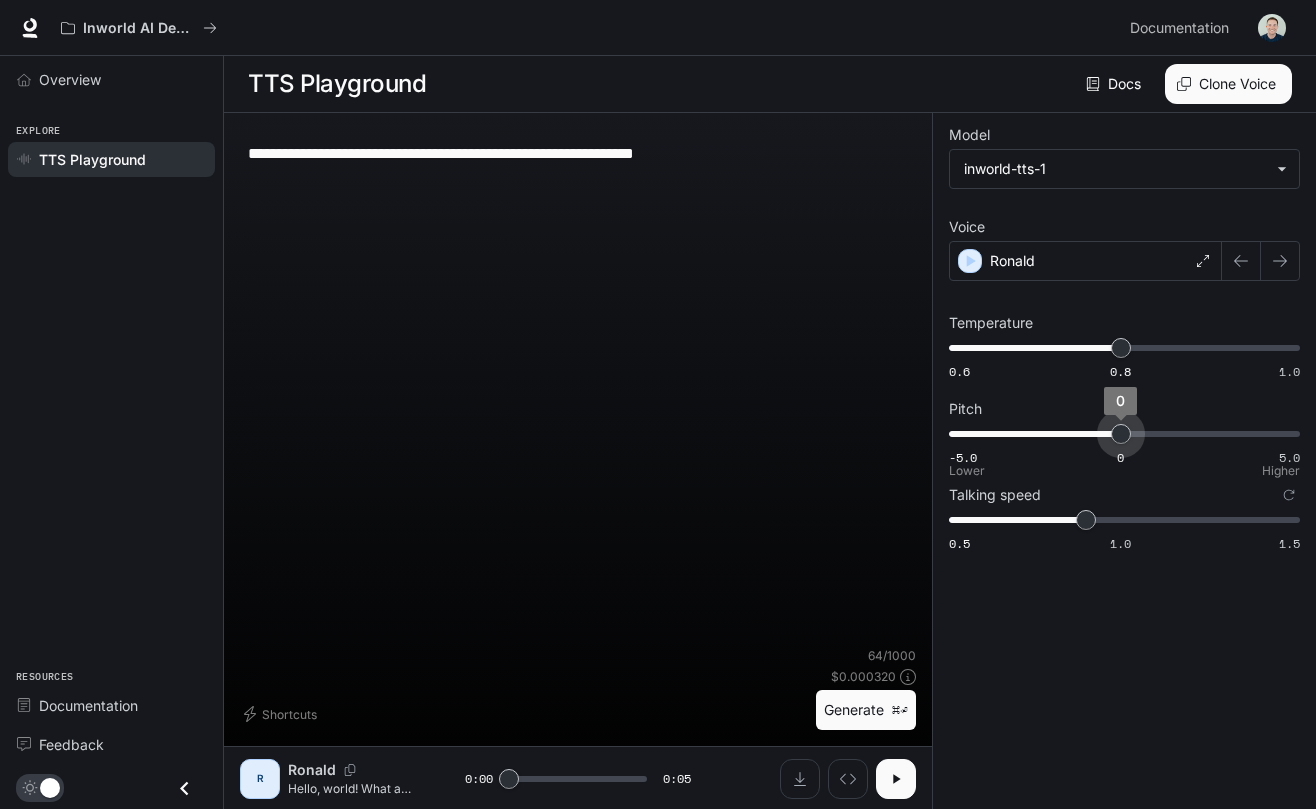 drag, startPoint x: 1043, startPoint y: 433, endPoint x: 1119, endPoint y: 435, distance: 76.02631 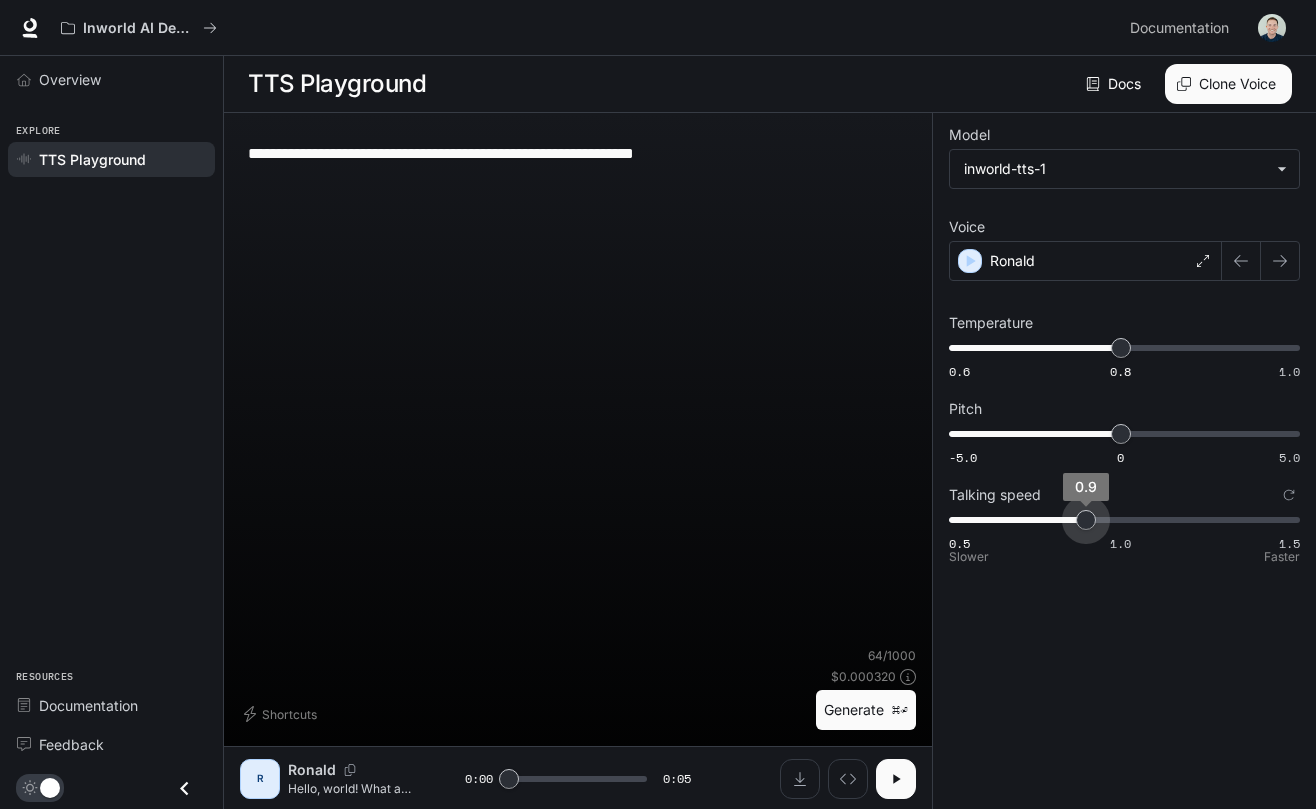 type on "*" 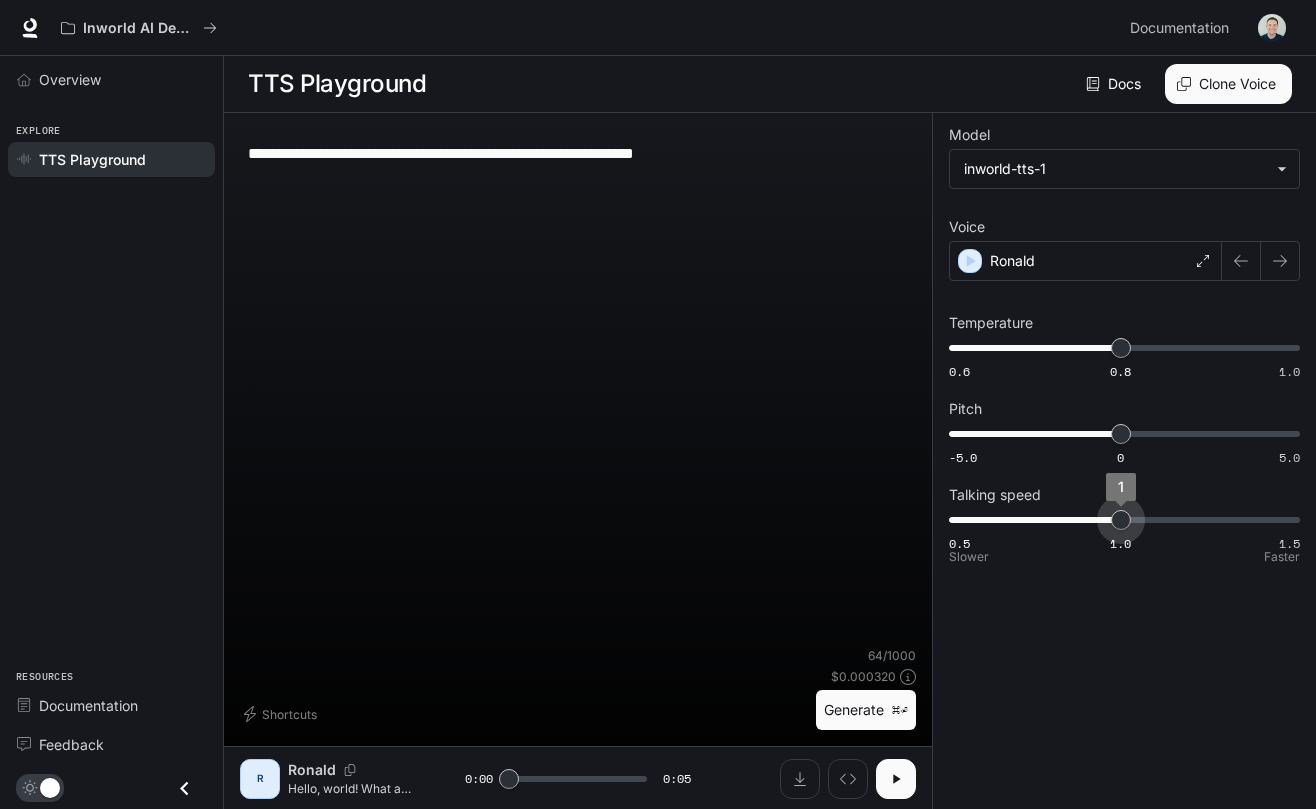 drag, startPoint x: 1087, startPoint y: 520, endPoint x: 1114, endPoint y: 520, distance: 27 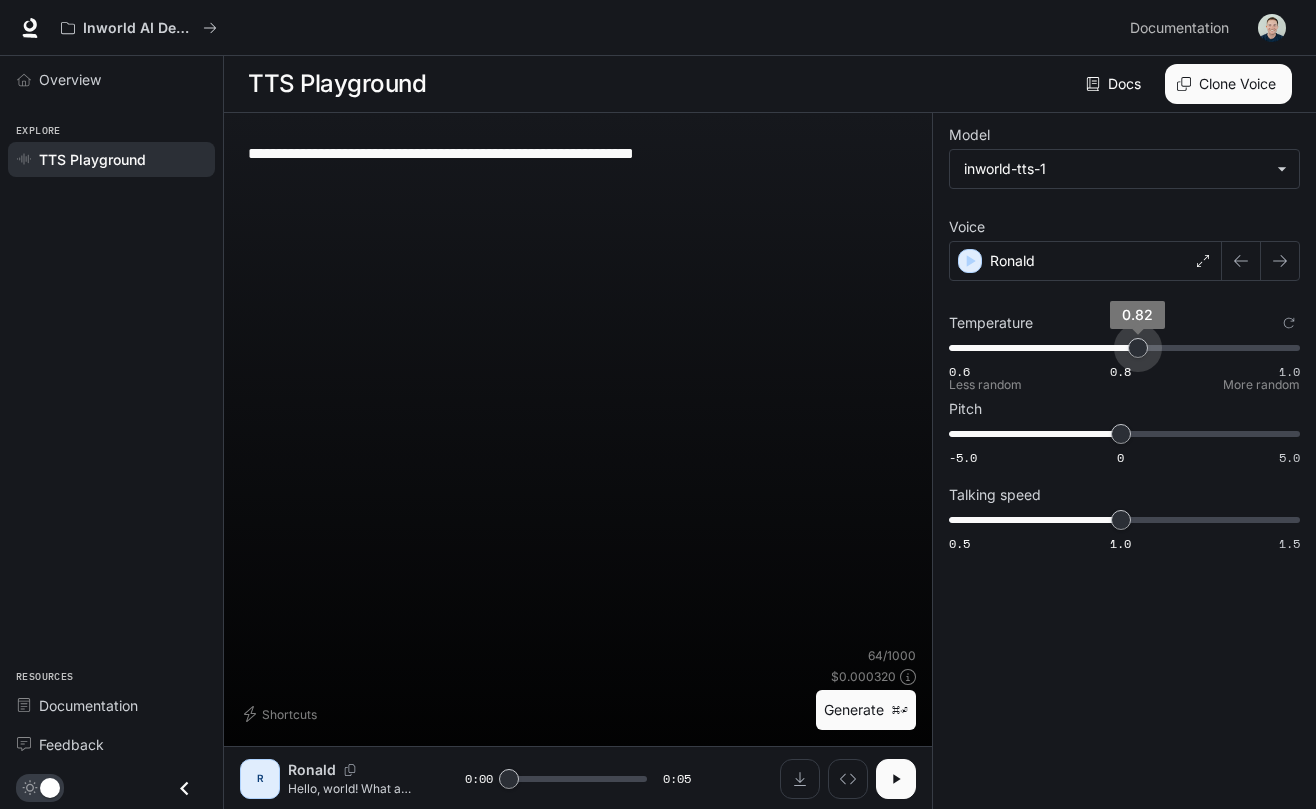 type on "****" 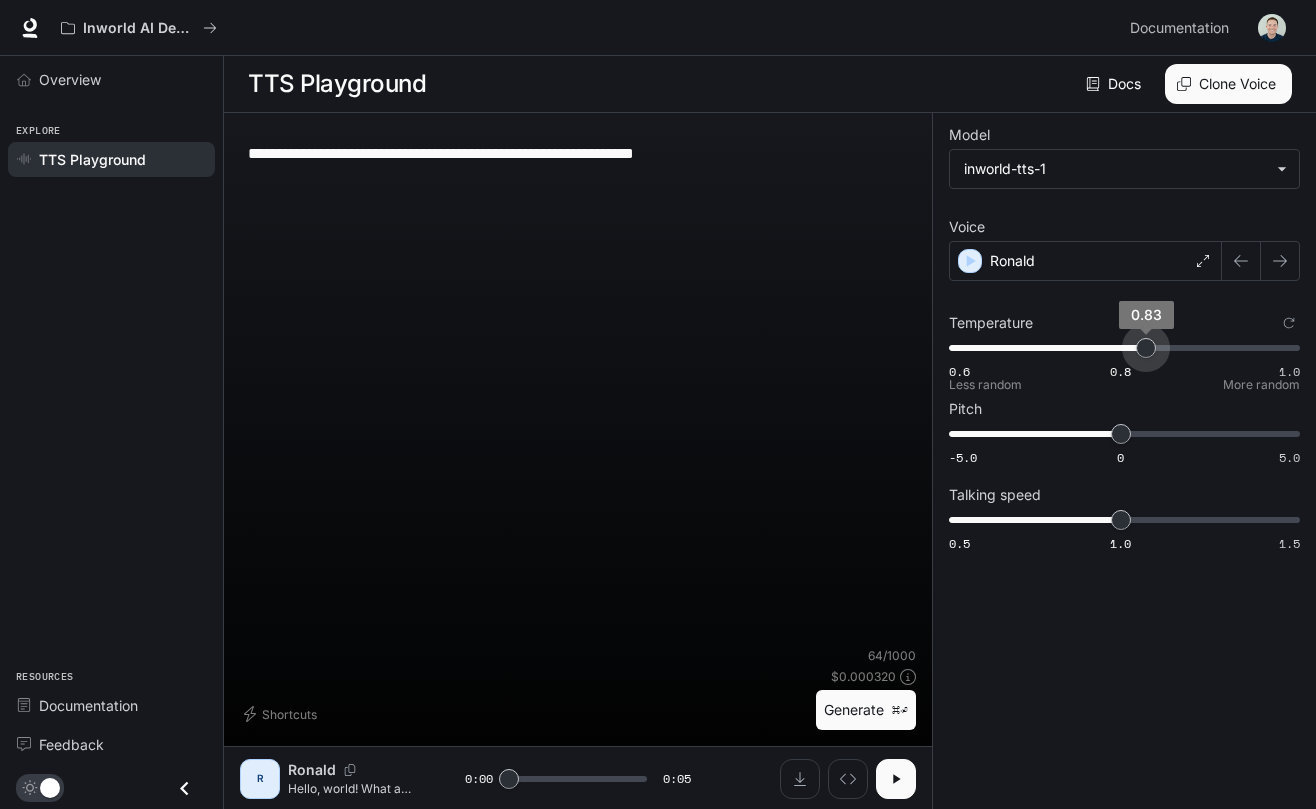 drag, startPoint x: 1121, startPoint y: 343, endPoint x: 1142, endPoint y: 344, distance: 21.023796 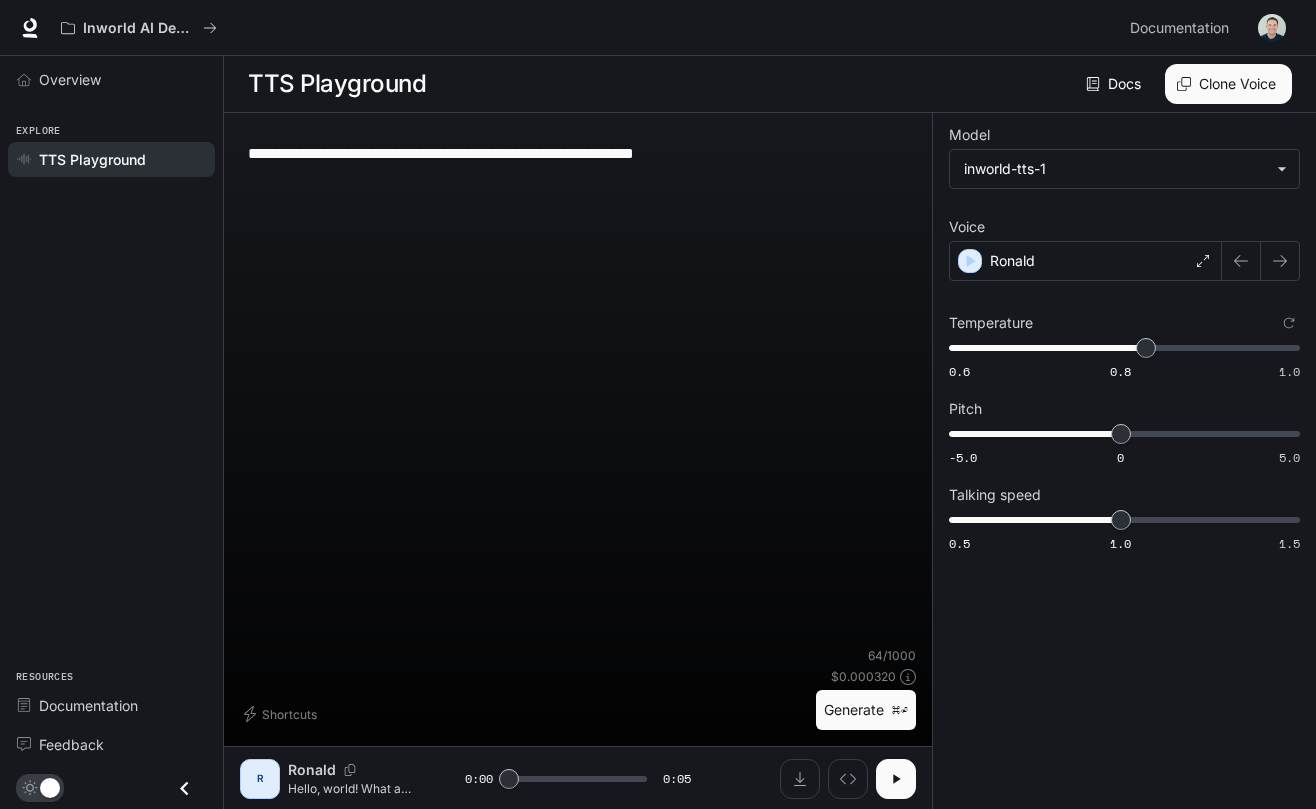 click on "Generate ⌘⏎" at bounding box center (866, 710) 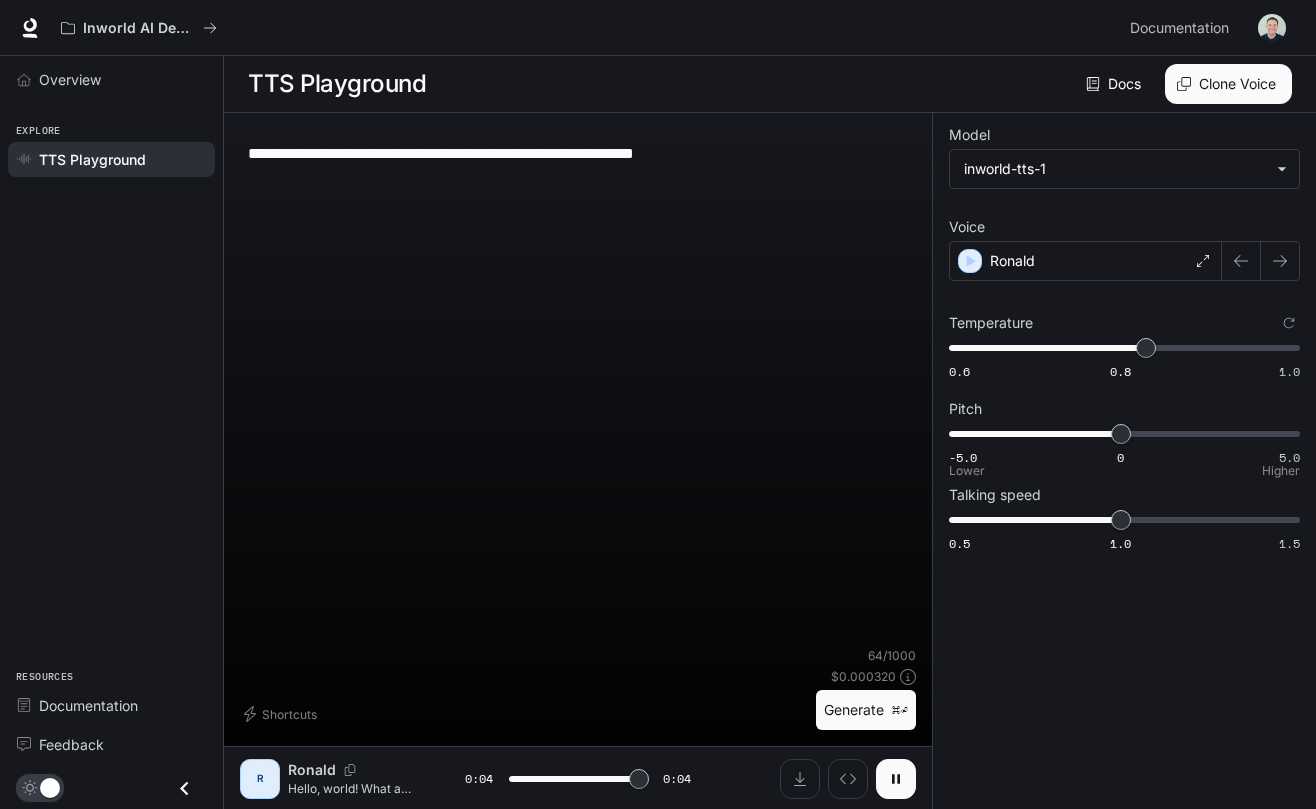 type on "*" 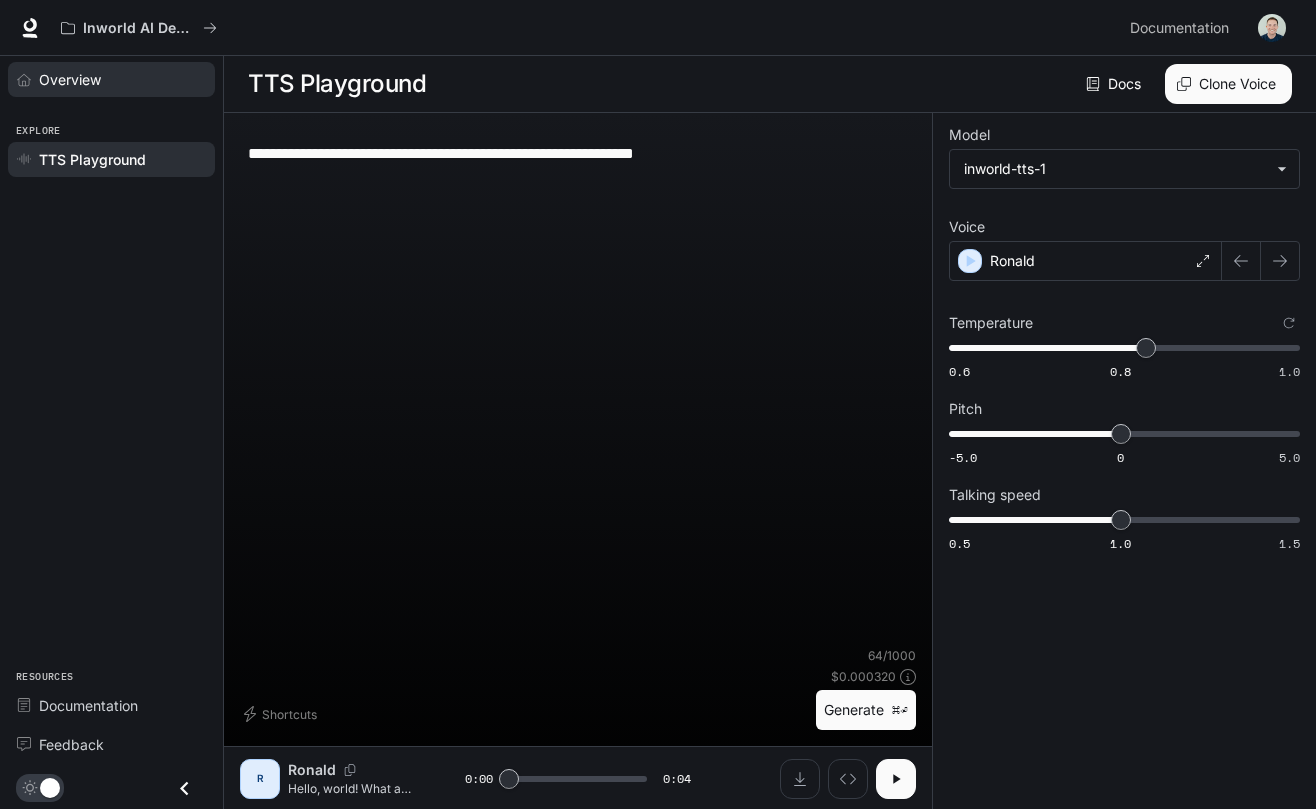 click on "Overview" at bounding box center (122, 79) 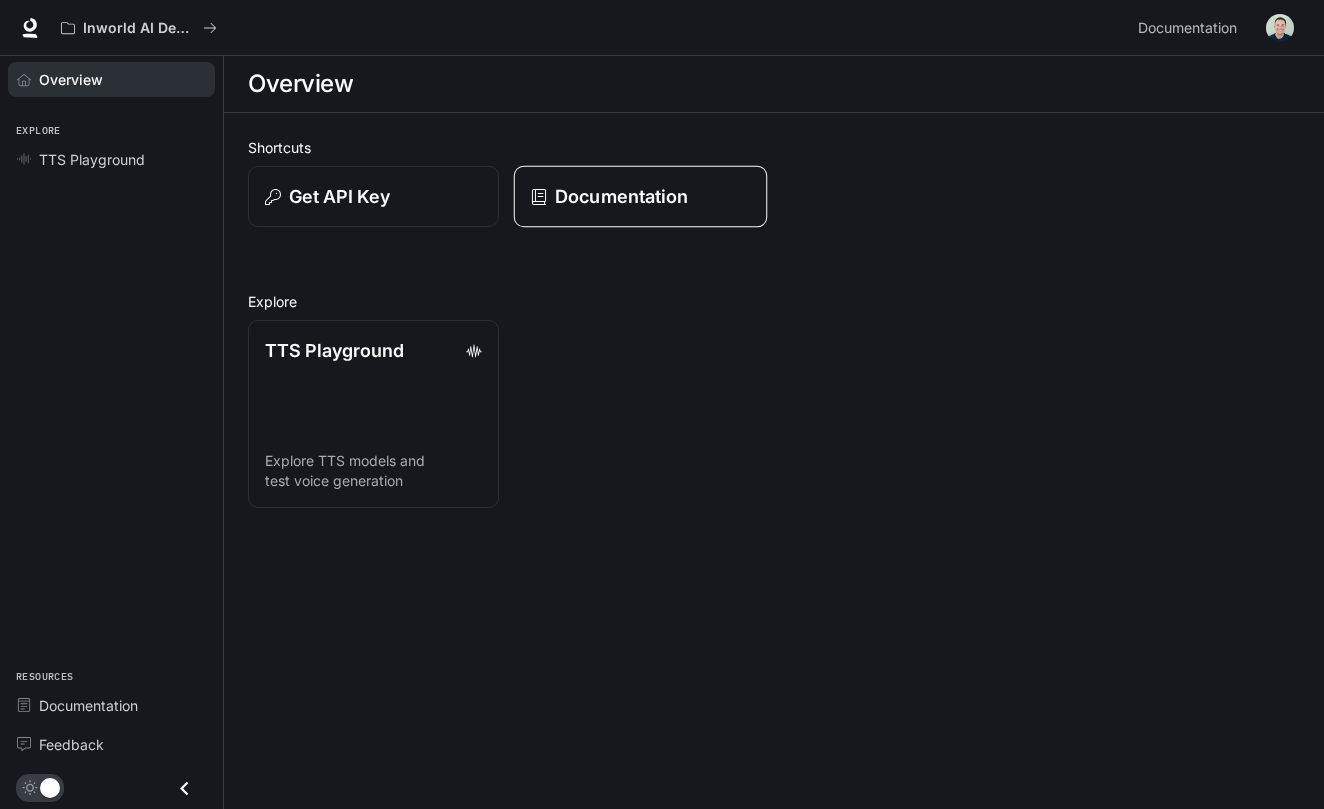 click on "Documentation" at bounding box center [641, 197] 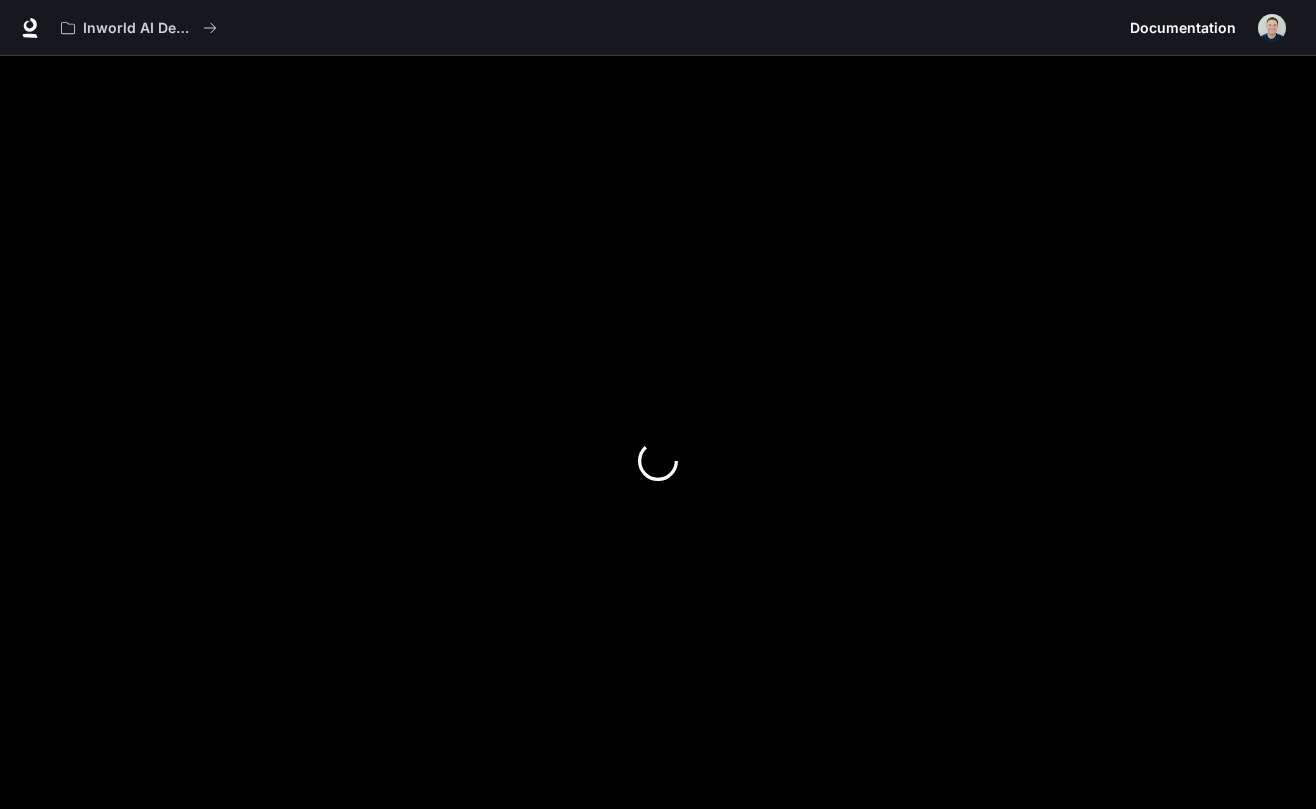 click on "Documentation" at bounding box center (1183, 28) 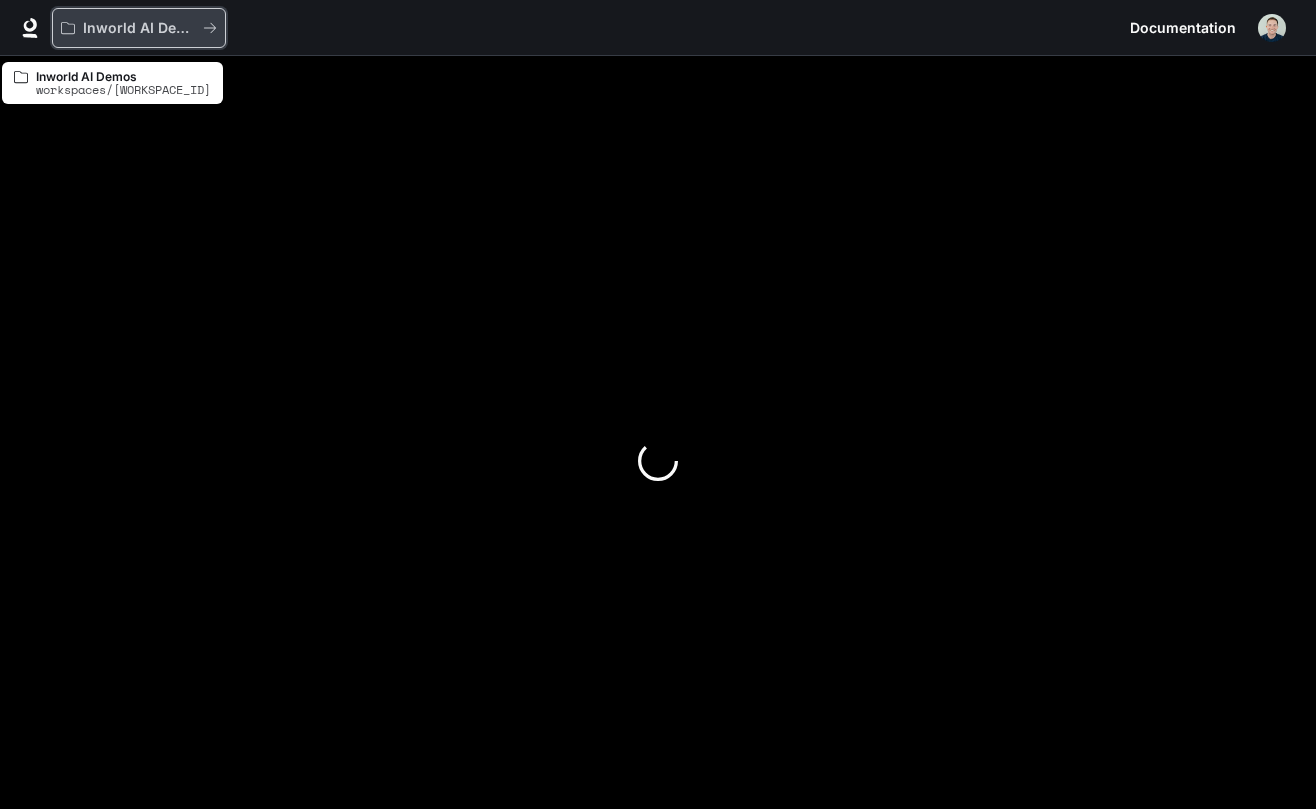 click on "Inworld AI Demos" at bounding box center [139, 28] 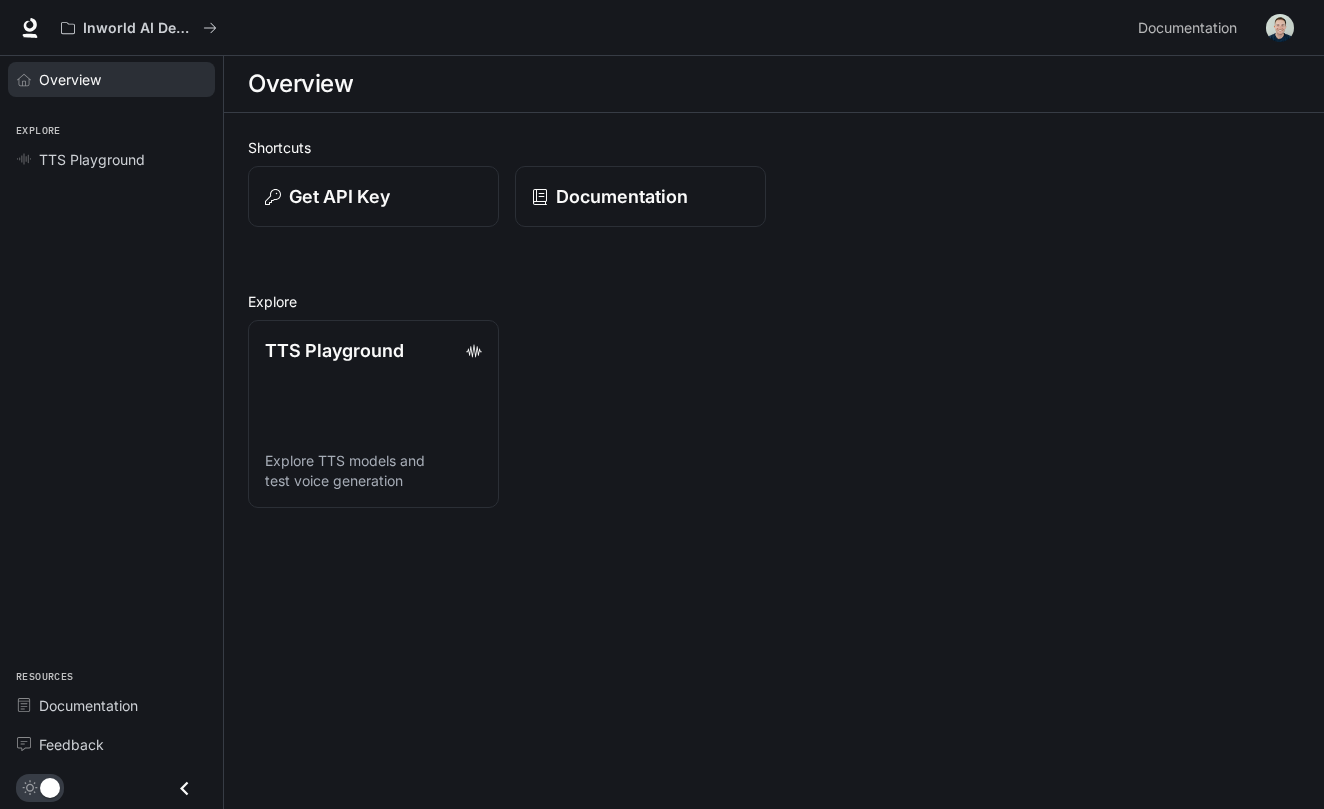 click on "Overview" at bounding box center (122, 79) 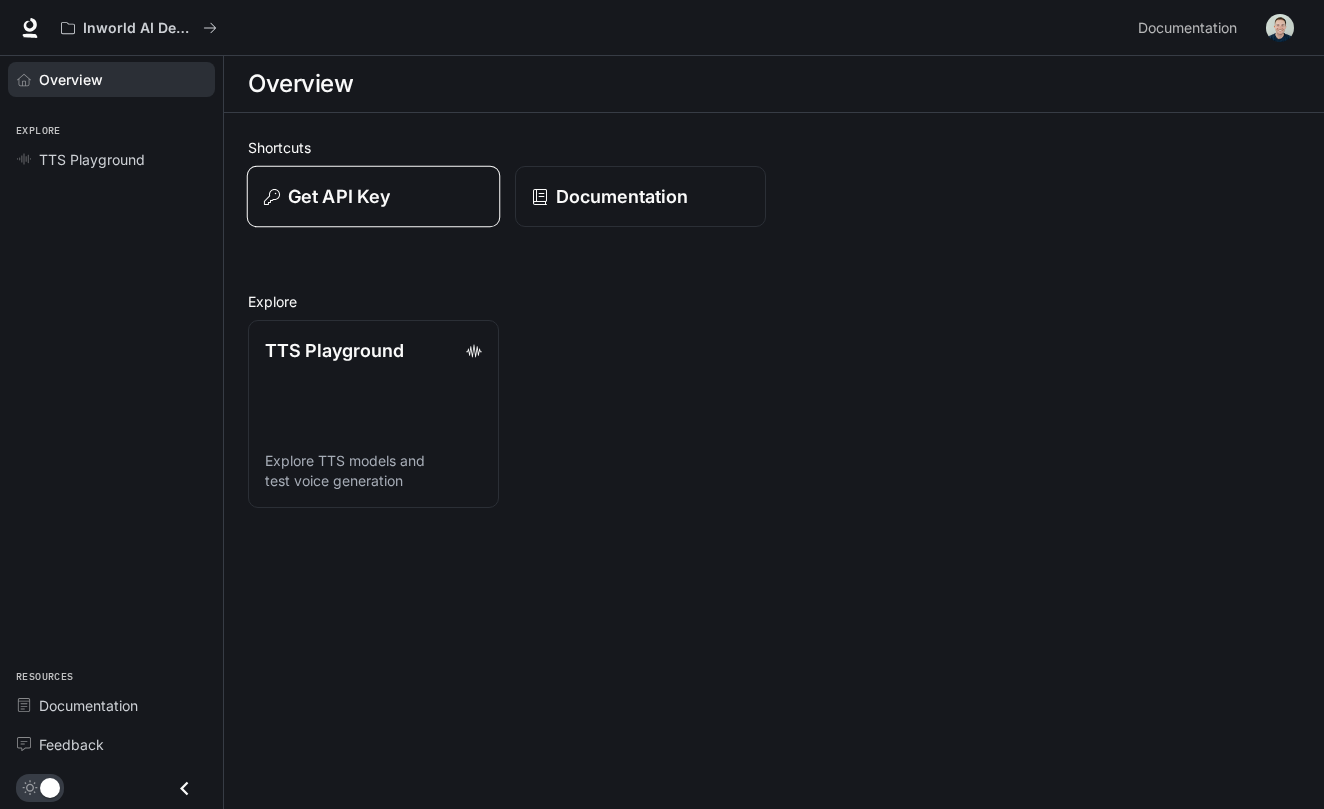 click on "Get API Key" at bounding box center (373, 196) 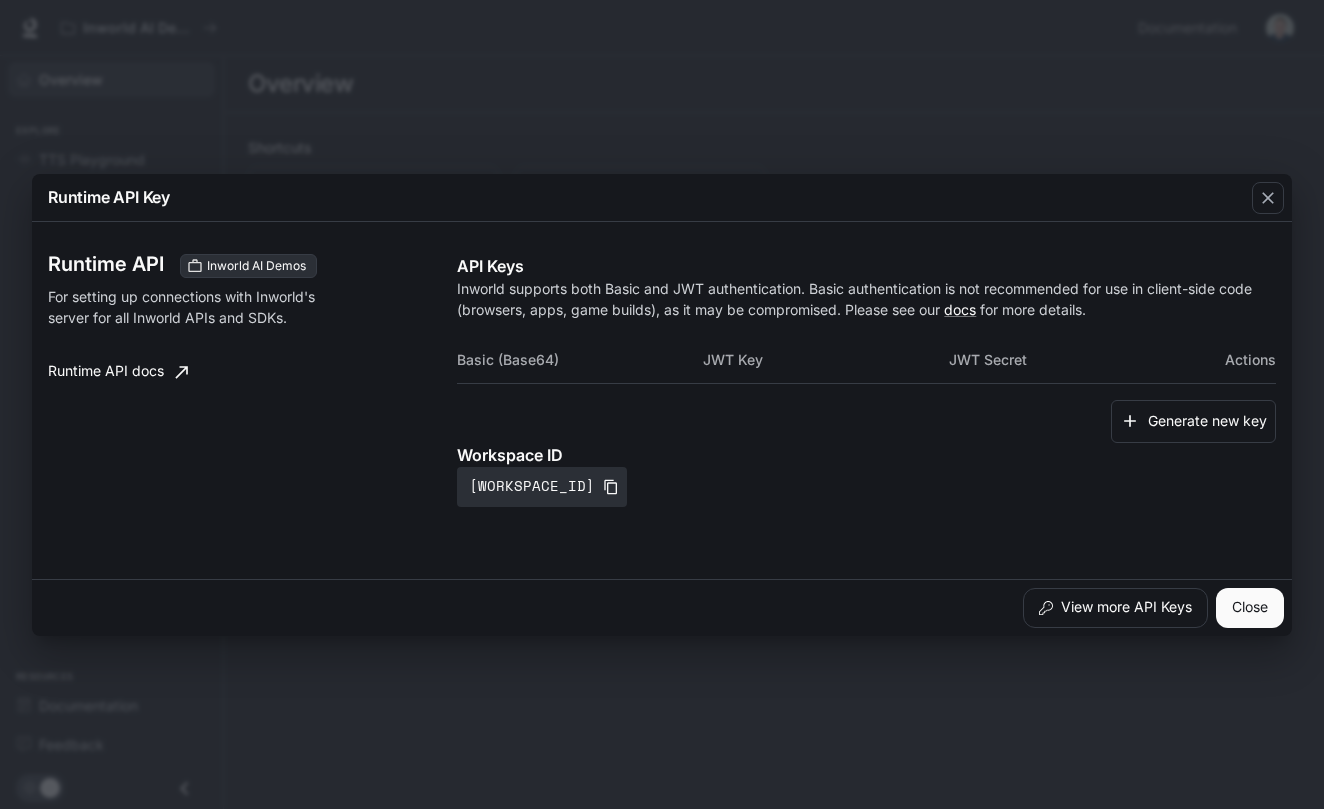 click on "Runtime API Key Runtime API Inworld AI Demos For setting up connections with Inworld's server for all Inworld APIs and SDKs. Runtime API docs API Keys Inworld supports both Basic and JWT authentication. Basic authentication is not recommended for use in client-side code (browsers, apps, game builds), as it may be compromised. Please see our   docs   for more details. Basic (Base64) JWT Key JWT Secret Actions Generate new key Workspace ID [WORKSPACE_ID]  View more API Keys Close" at bounding box center (662, 404) 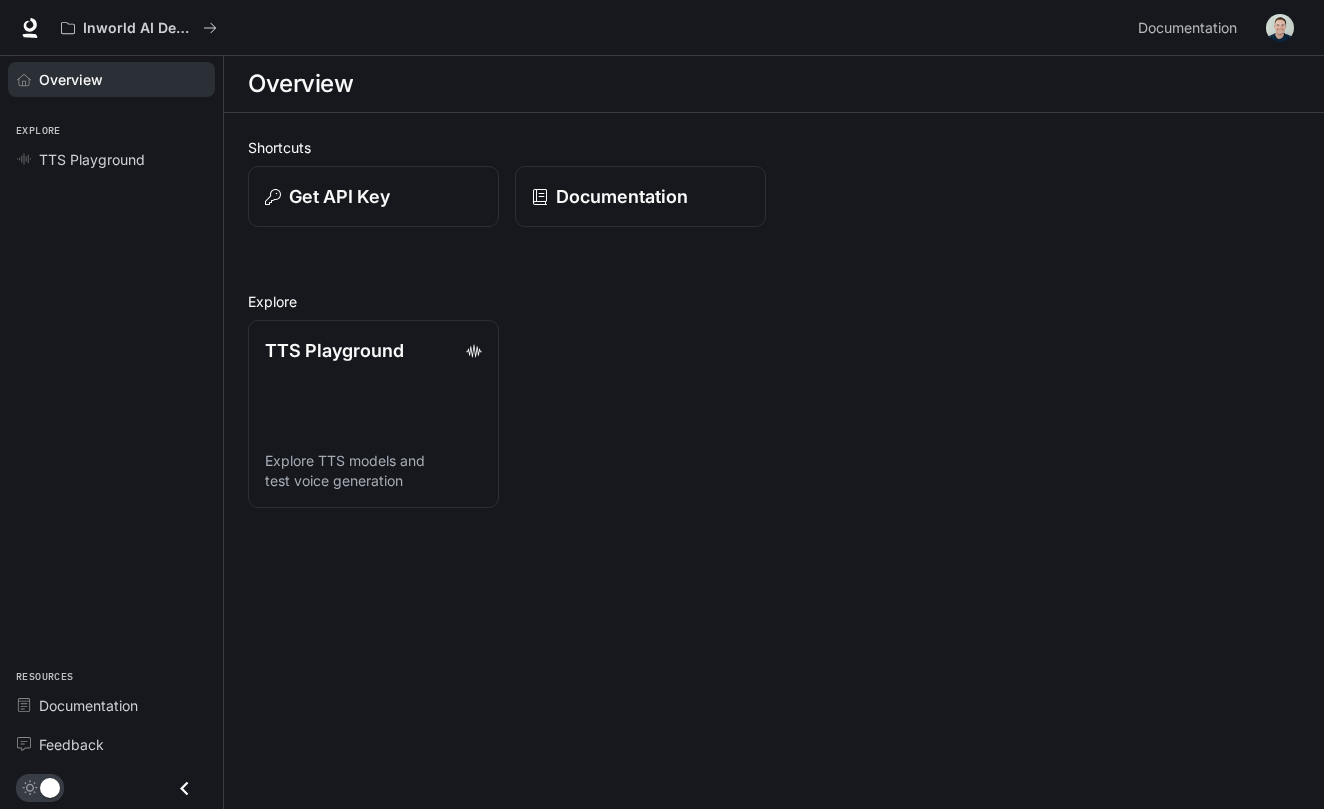 type 